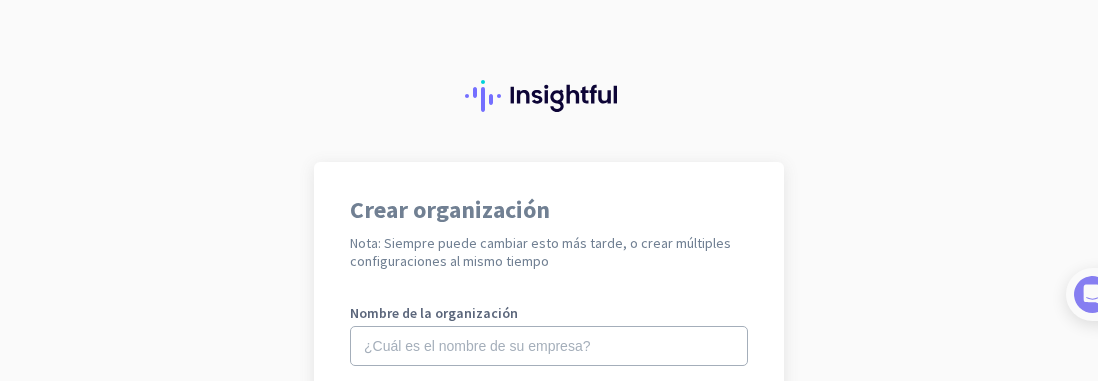 scroll, scrollTop: 0, scrollLeft: 0, axis: both 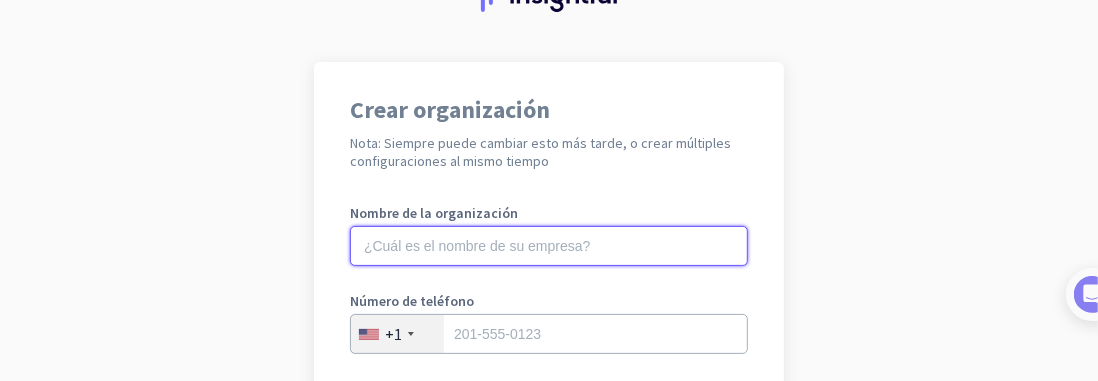 click 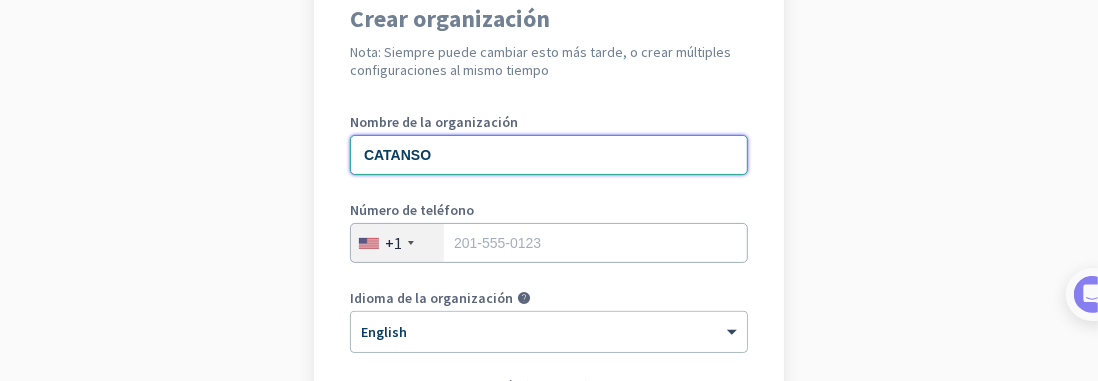 scroll, scrollTop: 300, scrollLeft: 0, axis: vertical 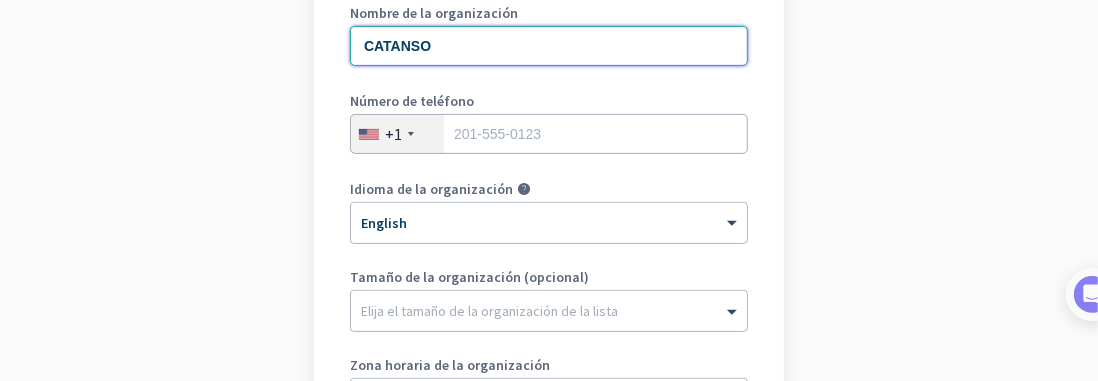 type on "CATANSO" 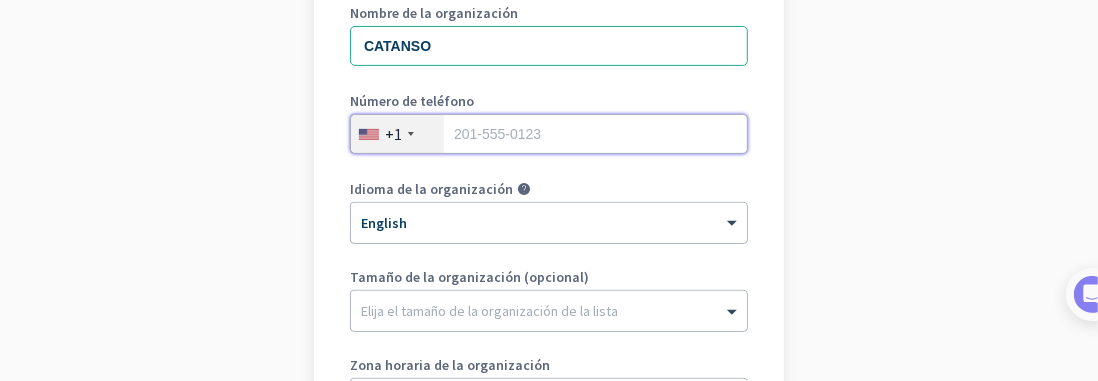 drag, startPoint x: 474, startPoint y: 138, endPoint x: 449, endPoint y: 138, distance: 25 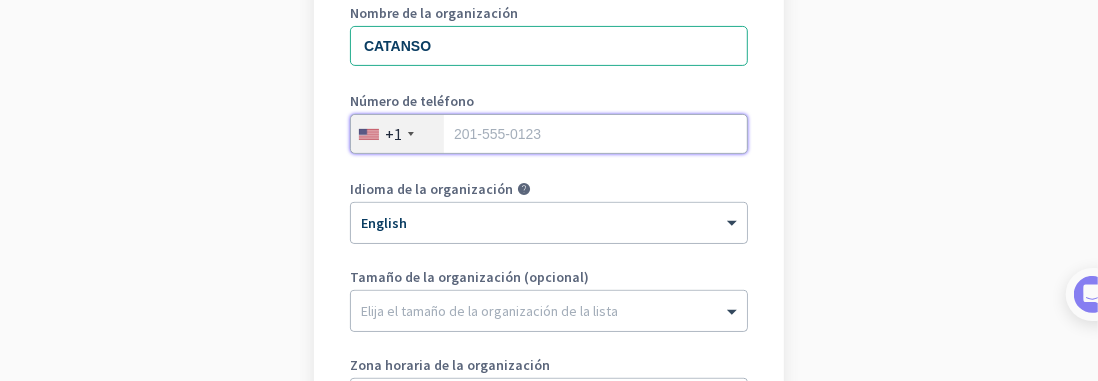 click at bounding box center (549, 134) 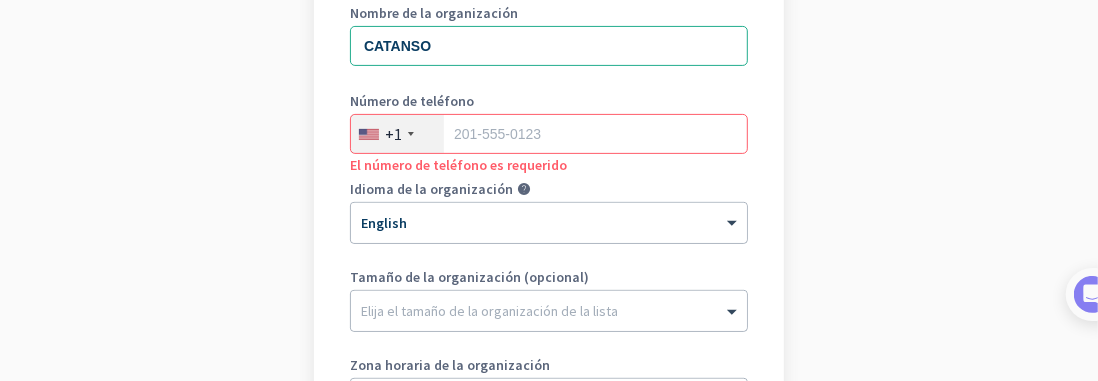 click on "+1" 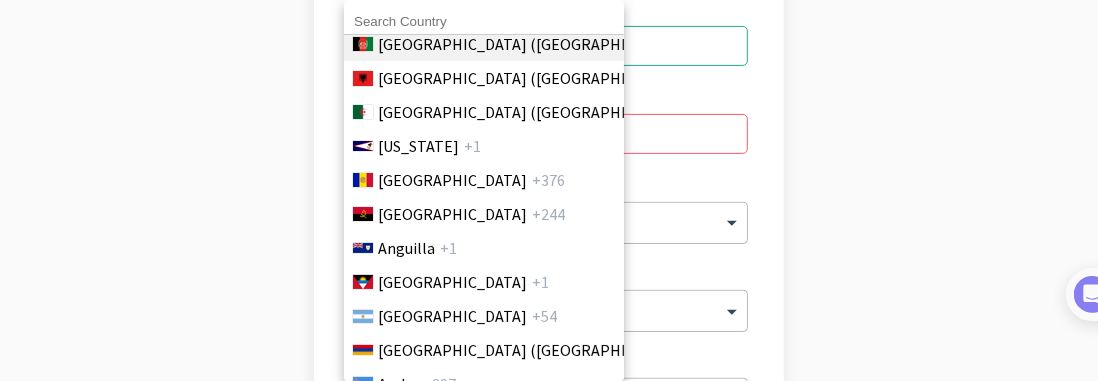 scroll, scrollTop: 100, scrollLeft: 0, axis: vertical 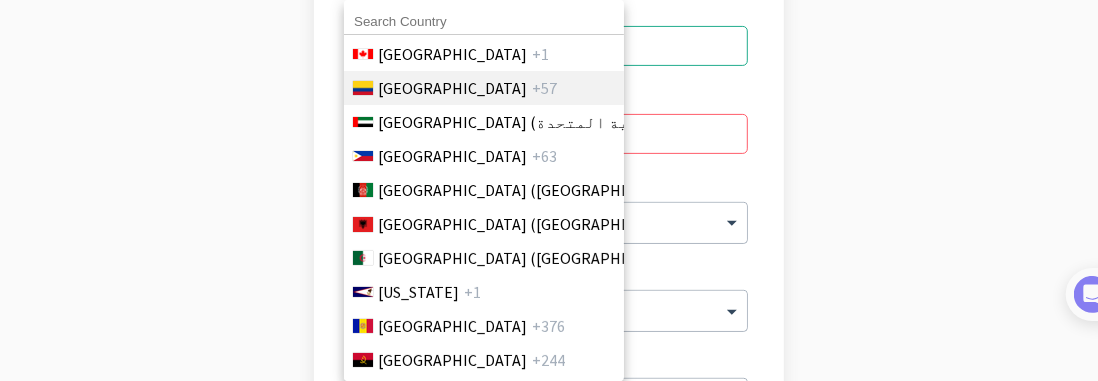 click on "Colombia" at bounding box center (452, 88) 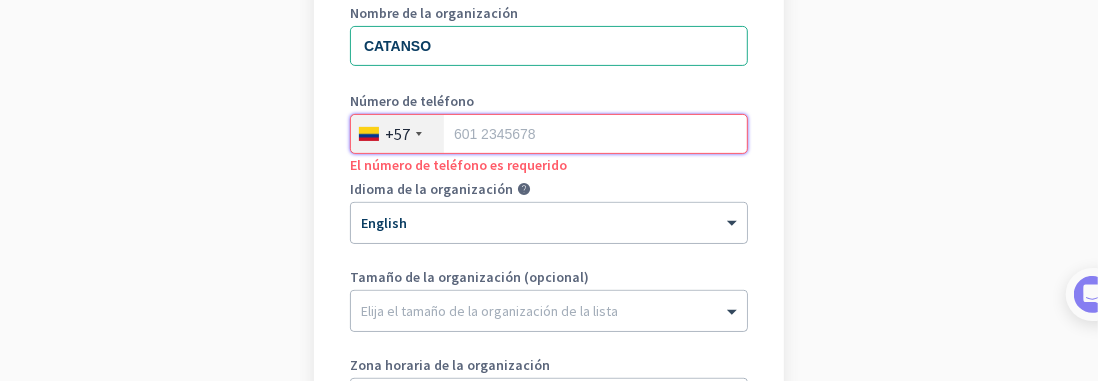 click at bounding box center (549, 134) 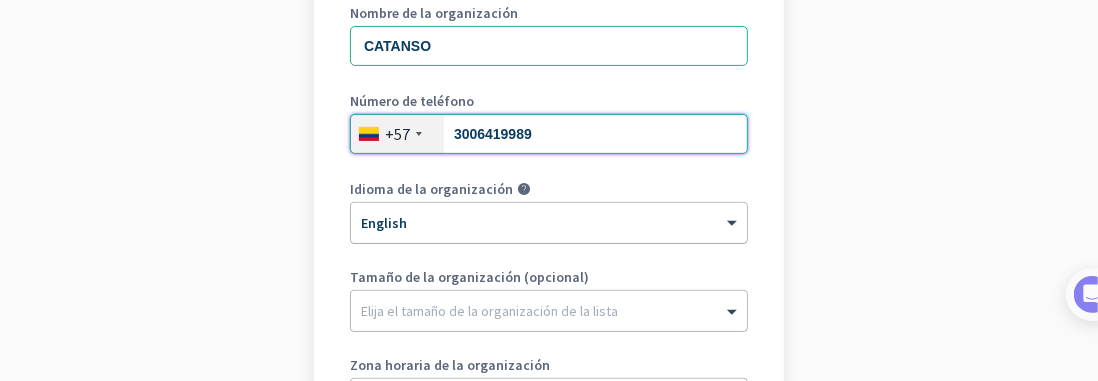 type on "3006419989" 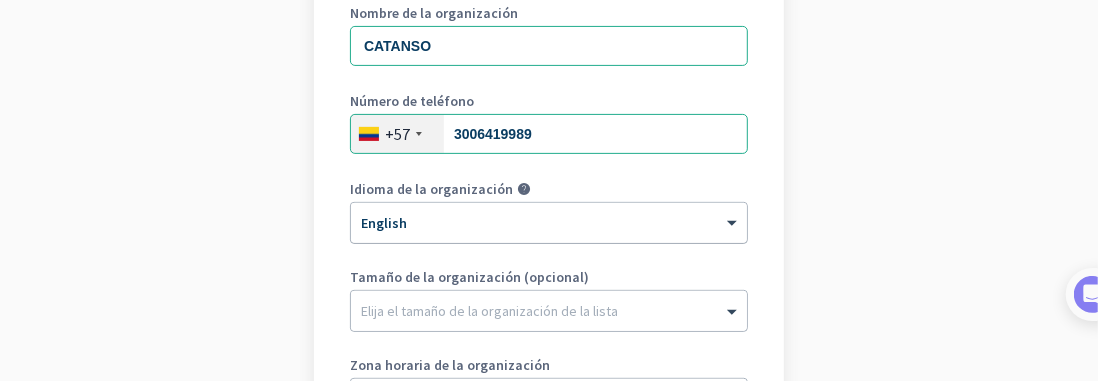click 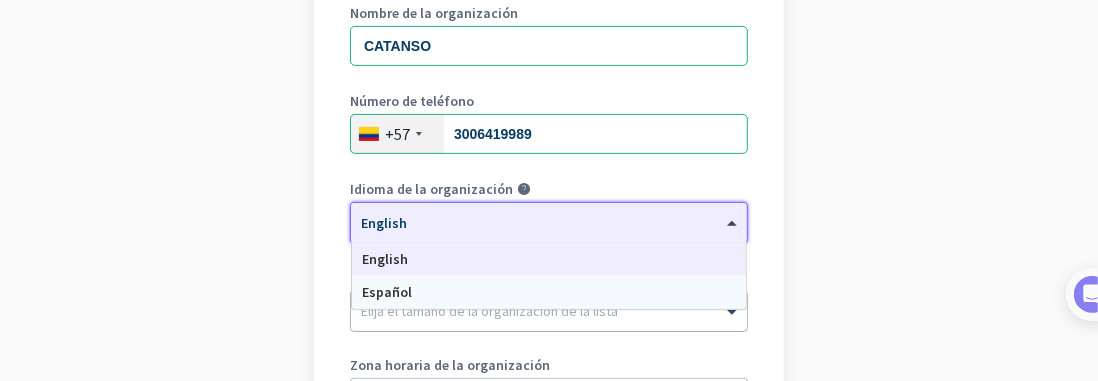 drag, startPoint x: 417, startPoint y: 290, endPoint x: 403, endPoint y: 307, distance: 22.022715 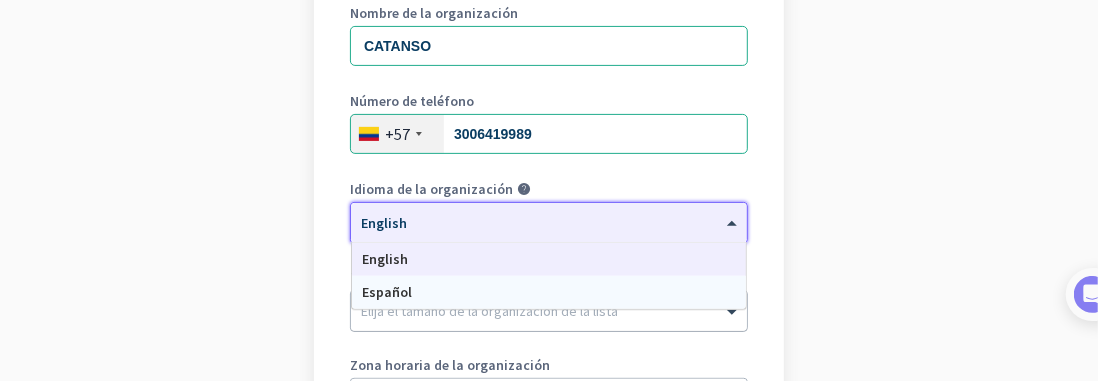 click on "Español" at bounding box center [549, 292] 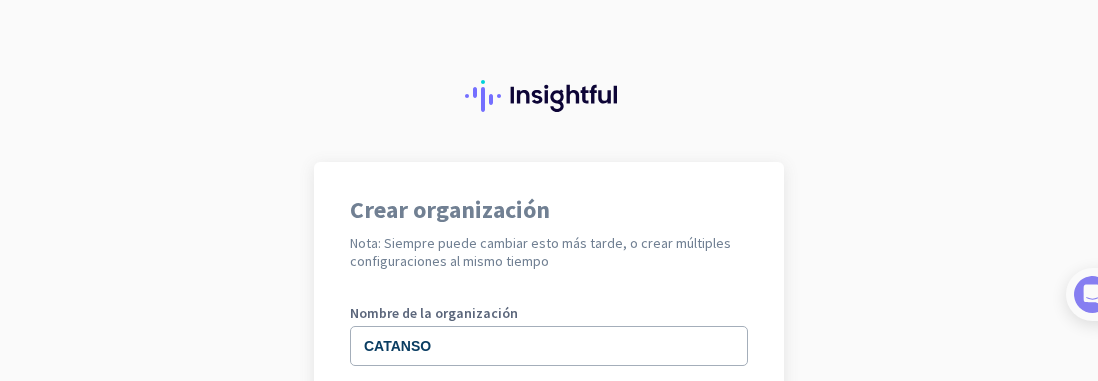 scroll, scrollTop: 0, scrollLeft: 0, axis: both 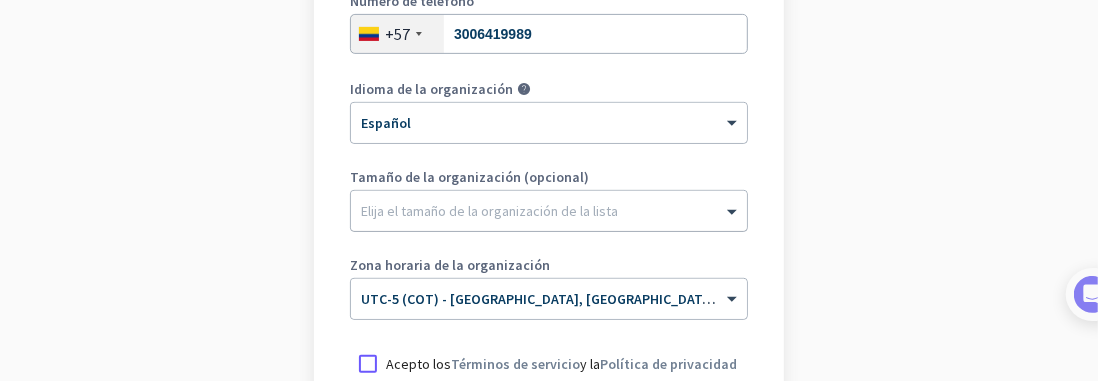 click 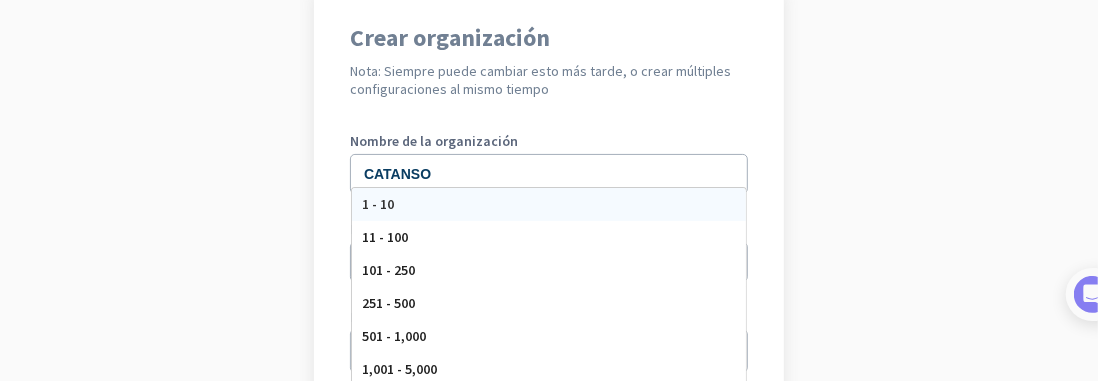 scroll, scrollTop: 200, scrollLeft: 0, axis: vertical 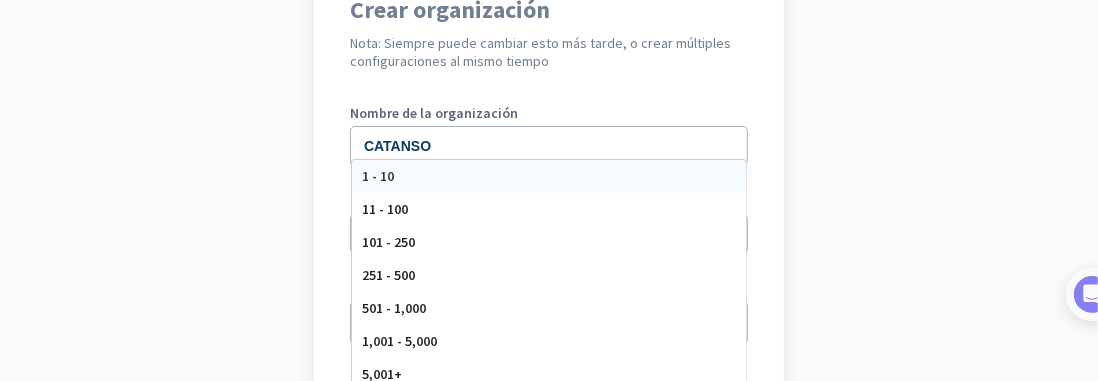 click on "1 - 10" at bounding box center (378, 176) 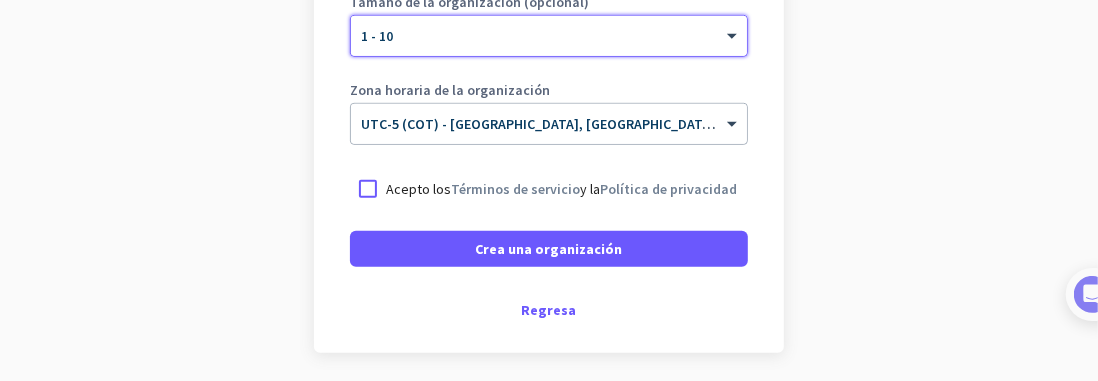 scroll, scrollTop: 600, scrollLeft: 0, axis: vertical 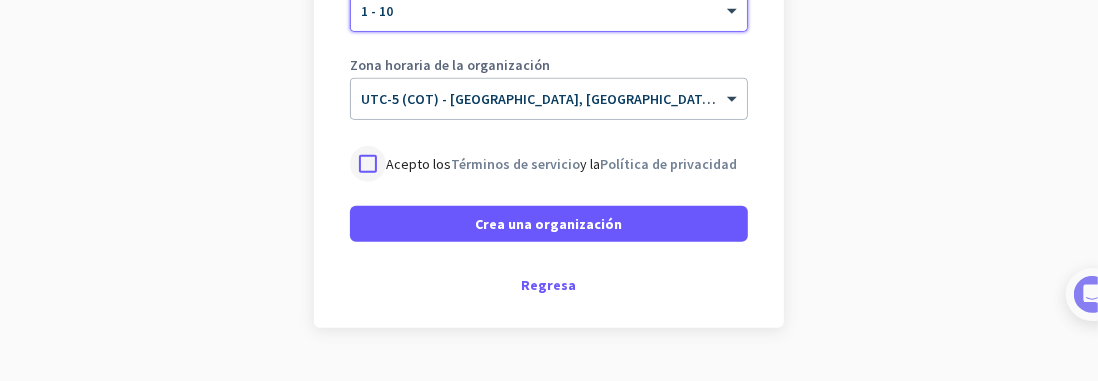 click at bounding box center [368, 164] 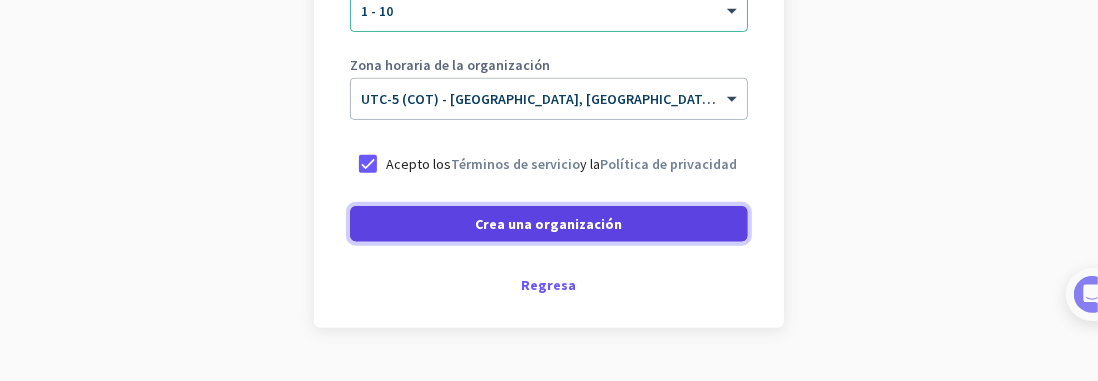 click on "Crea una organización" 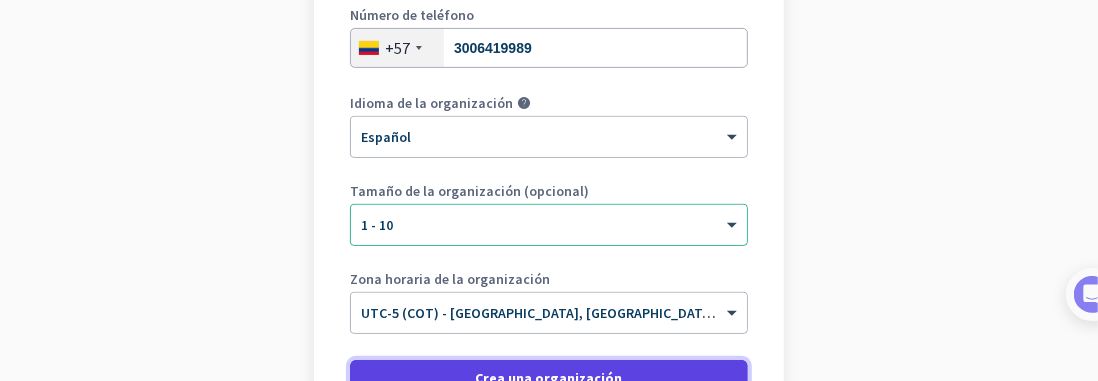 scroll, scrollTop: 286, scrollLeft: 0, axis: vertical 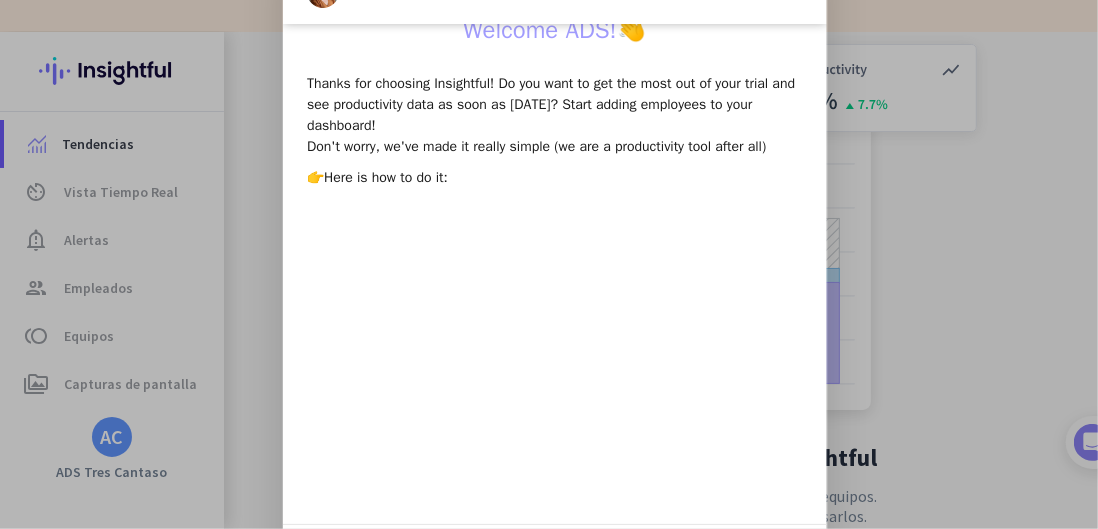 click at bounding box center (549, 264) 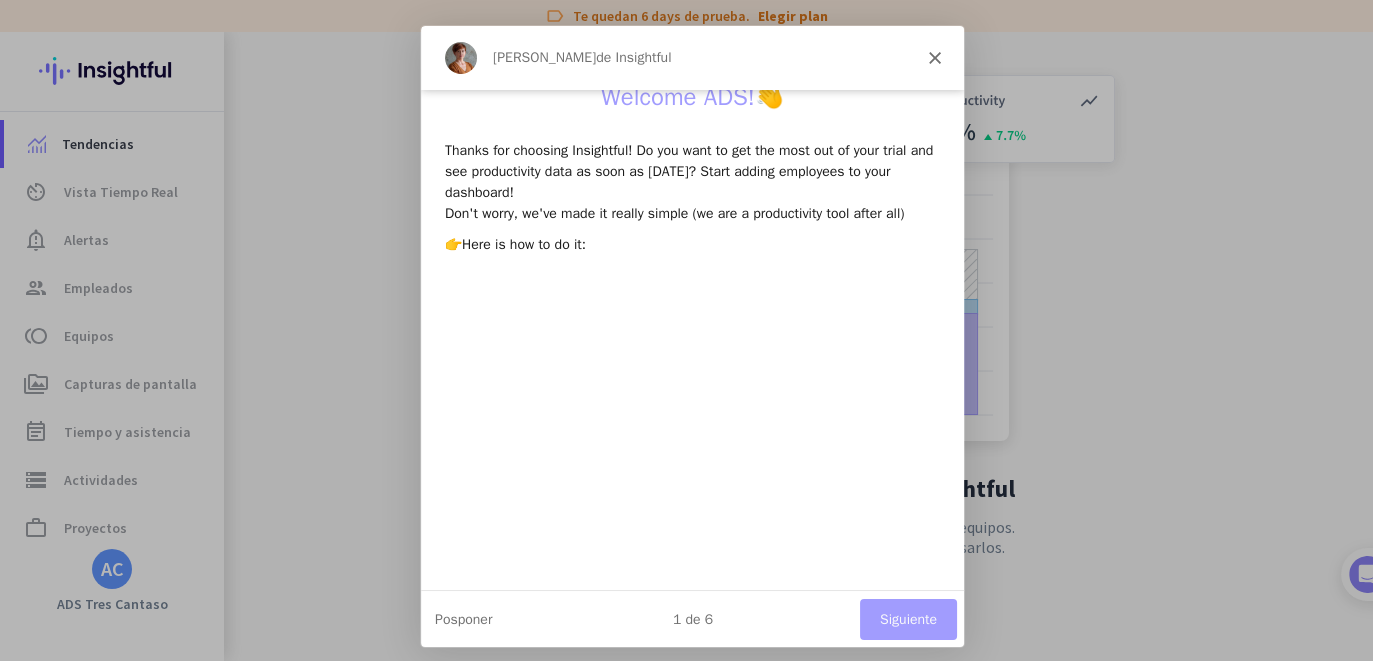 scroll, scrollTop: 8, scrollLeft: 0, axis: vertical 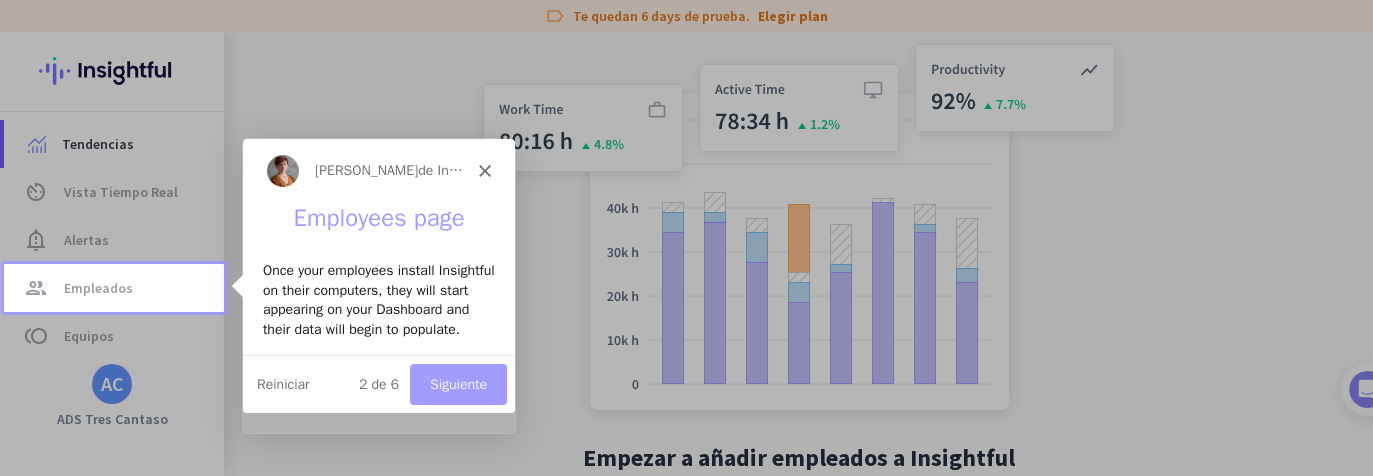 click on "Maja  de Insightful" at bounding box center (378, 170) 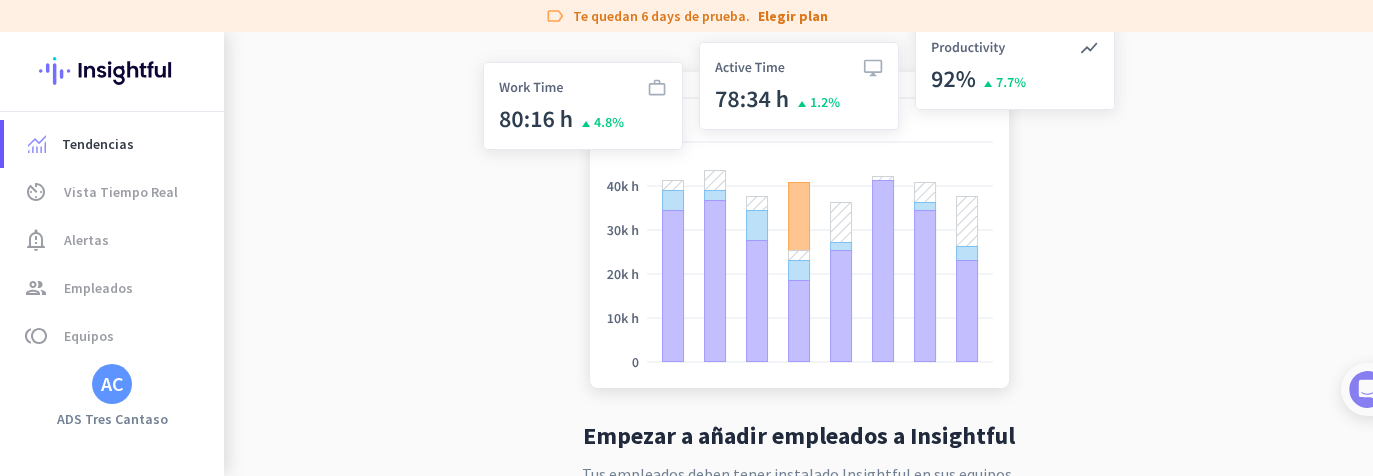 scroll, scrollTop: 0, scrollLeft: 0, axis: both 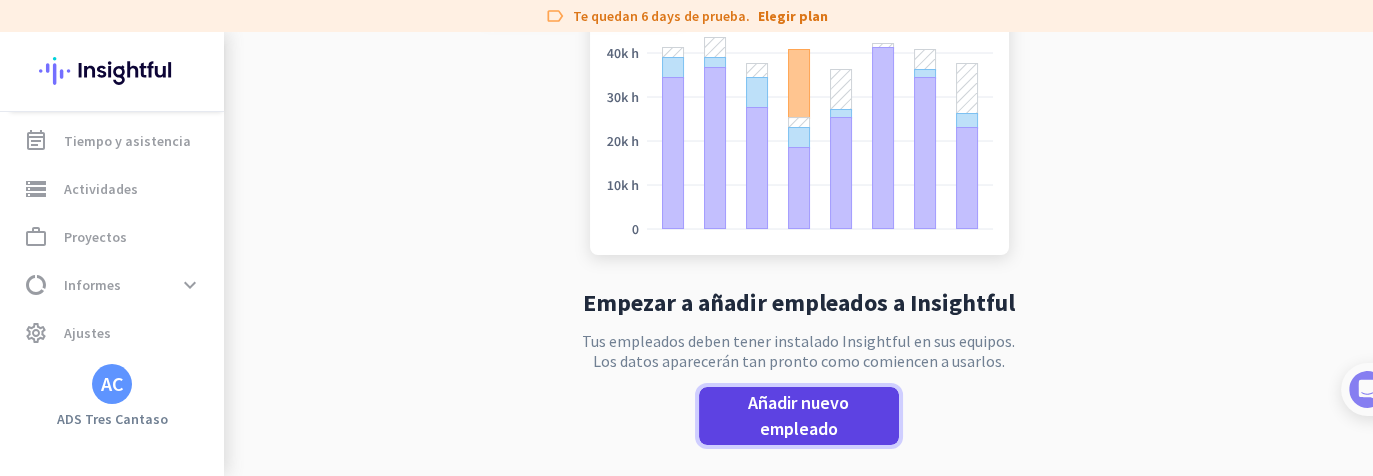click on "Añadir nuevo empleado" 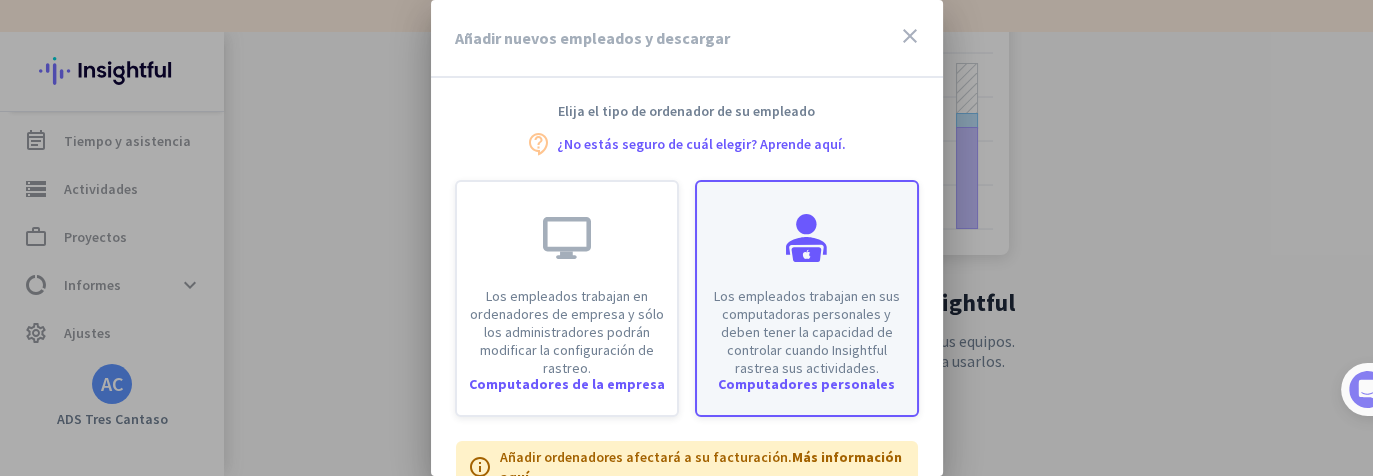 click on "Los empleados trabajan en sus computadoras personales y deben tener la capacidad de controlar cuando Insightful rastrea sus actividades." at bounding box center (807, 332) 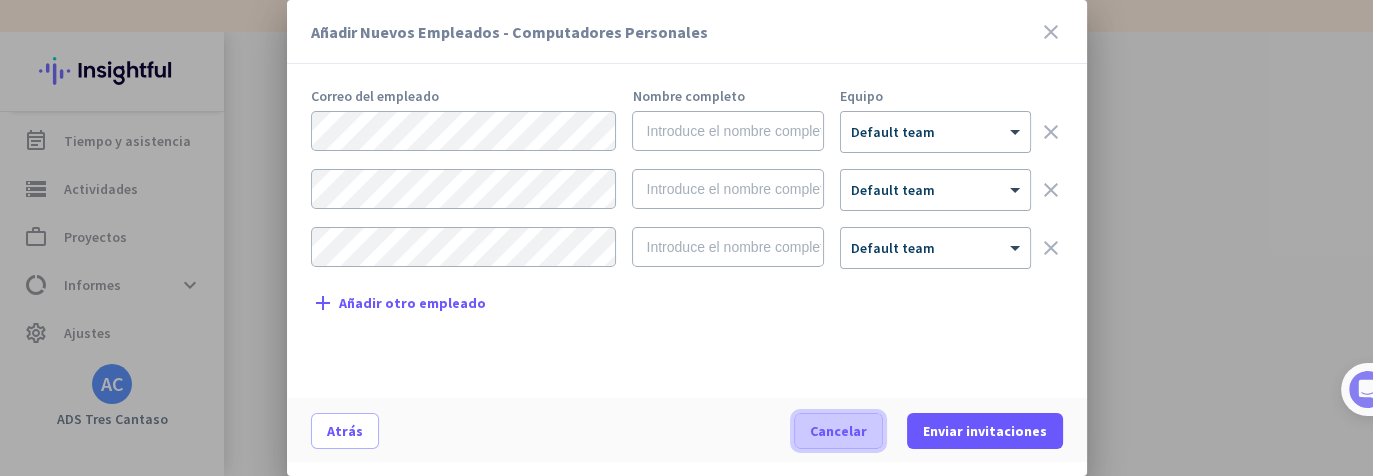 click 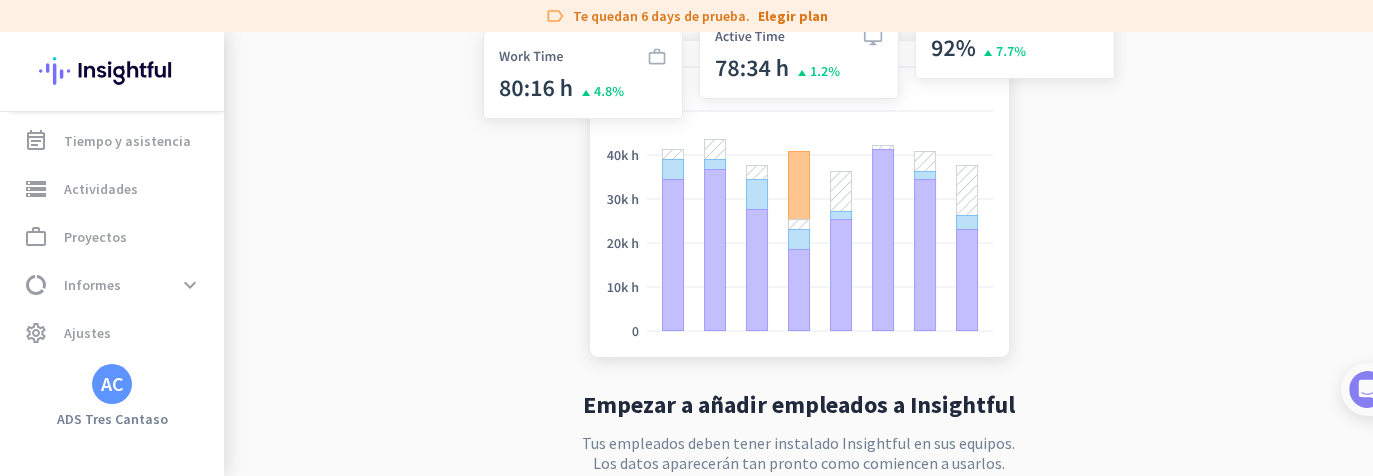 scroll, scrollTop: 0, scrollLeft: 0, axis: both 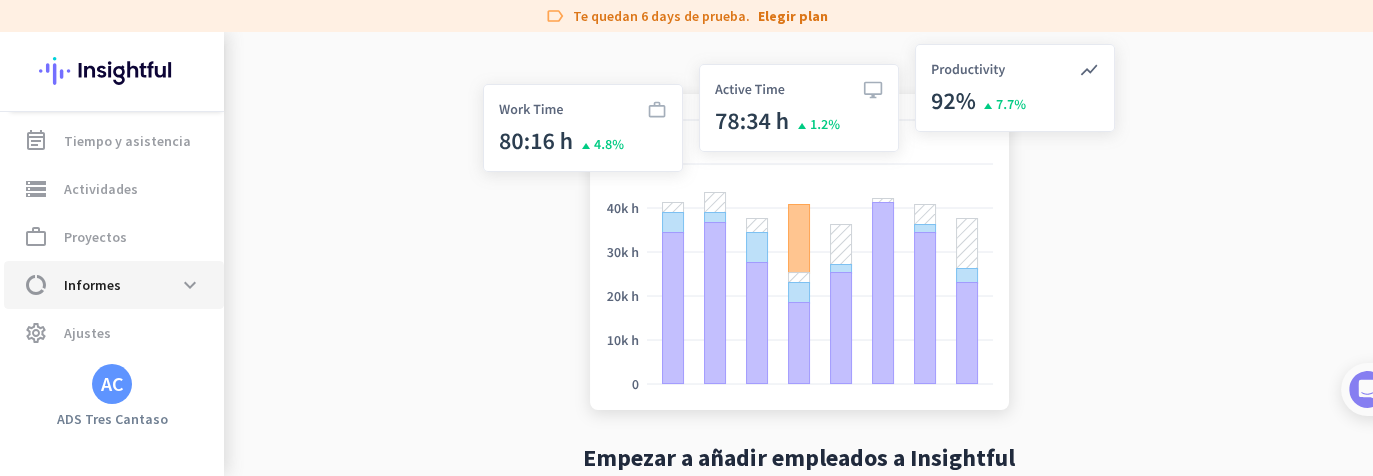 click on "Informes" 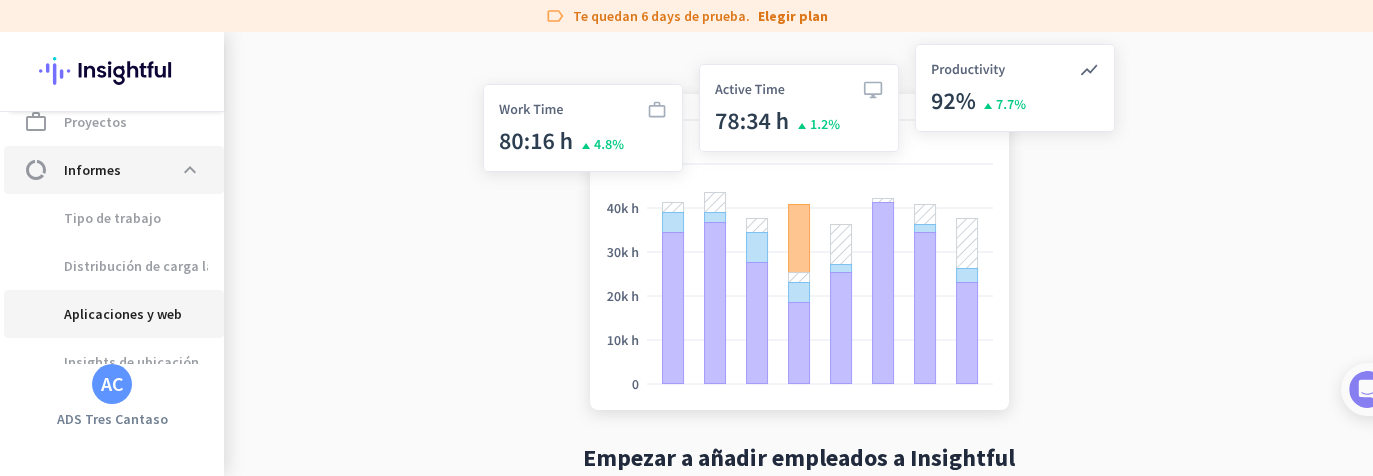scroll, scrollTop: 427, scrollLeft: 0, axis: vertical 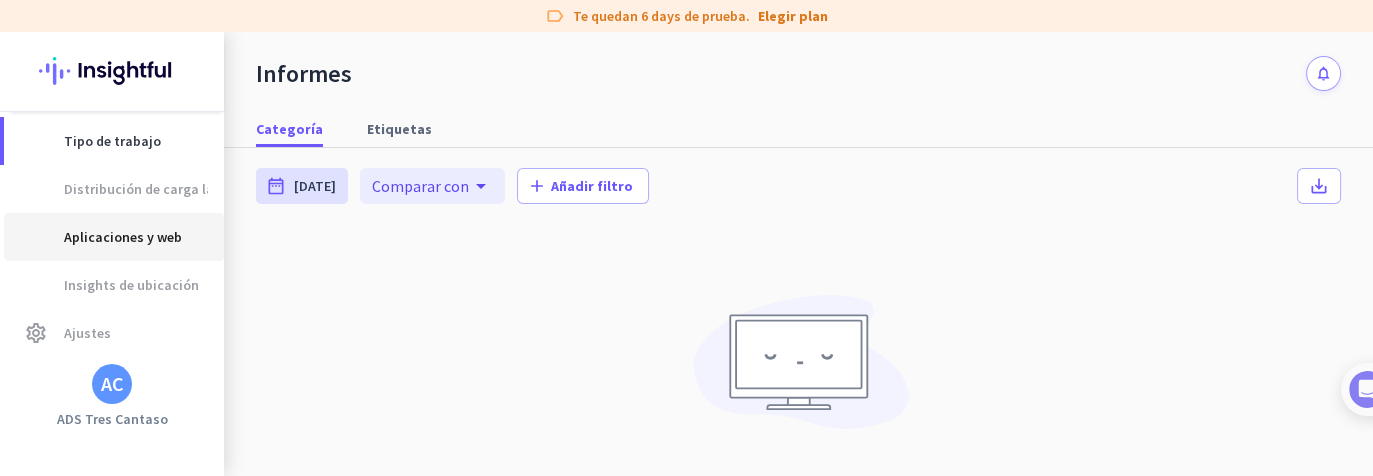 click on "Aplicaciones y web" 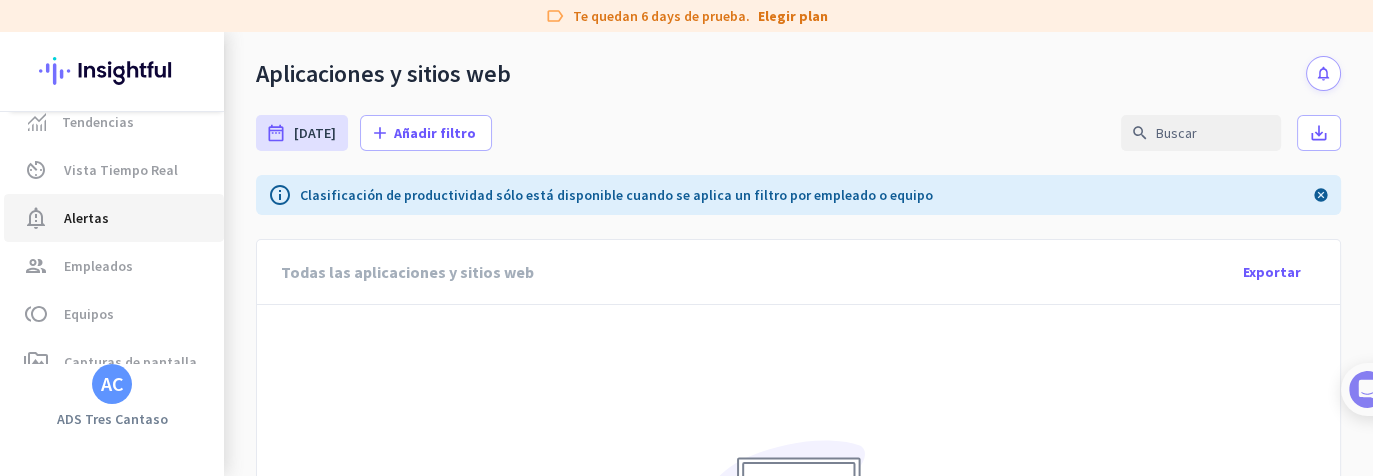 scroll, scrollTop: 0, scrollLeft: 0, axis: both 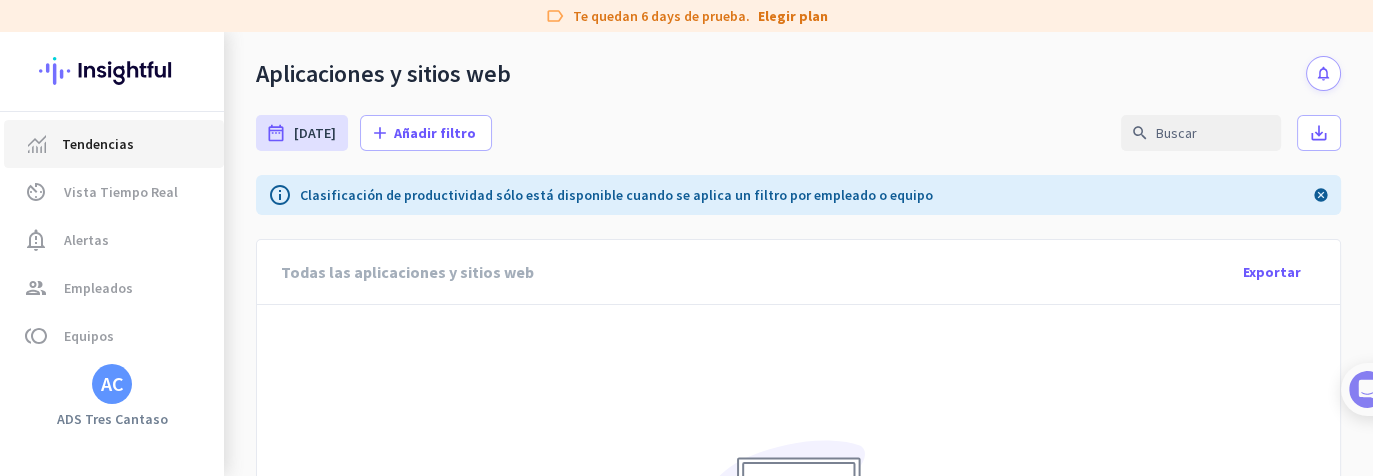 click on "Tendencias" 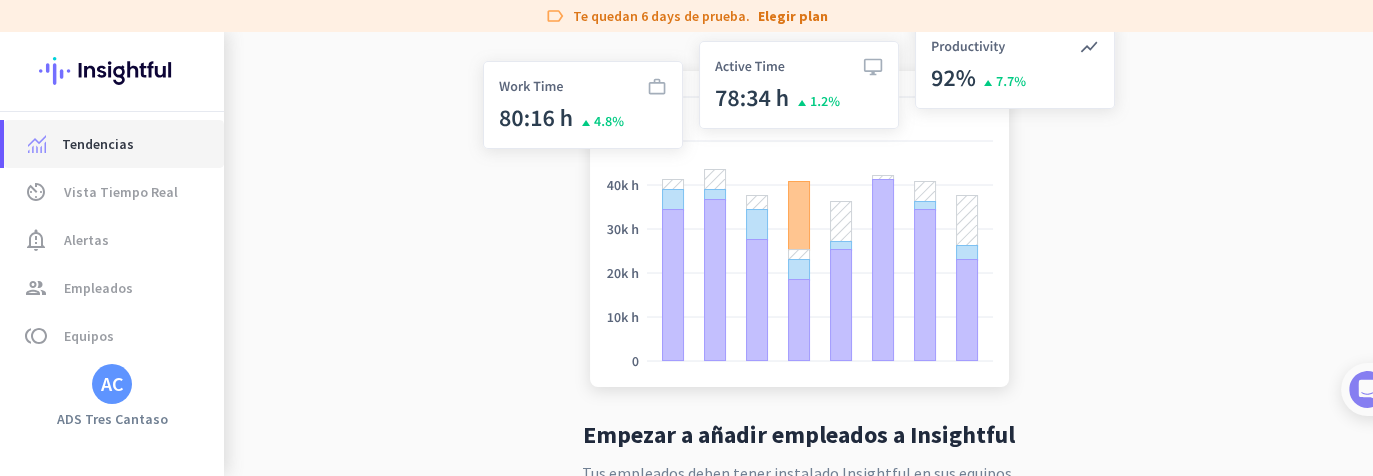 scroll, scrollTop: 0, scrollLeft: 0, axis: both 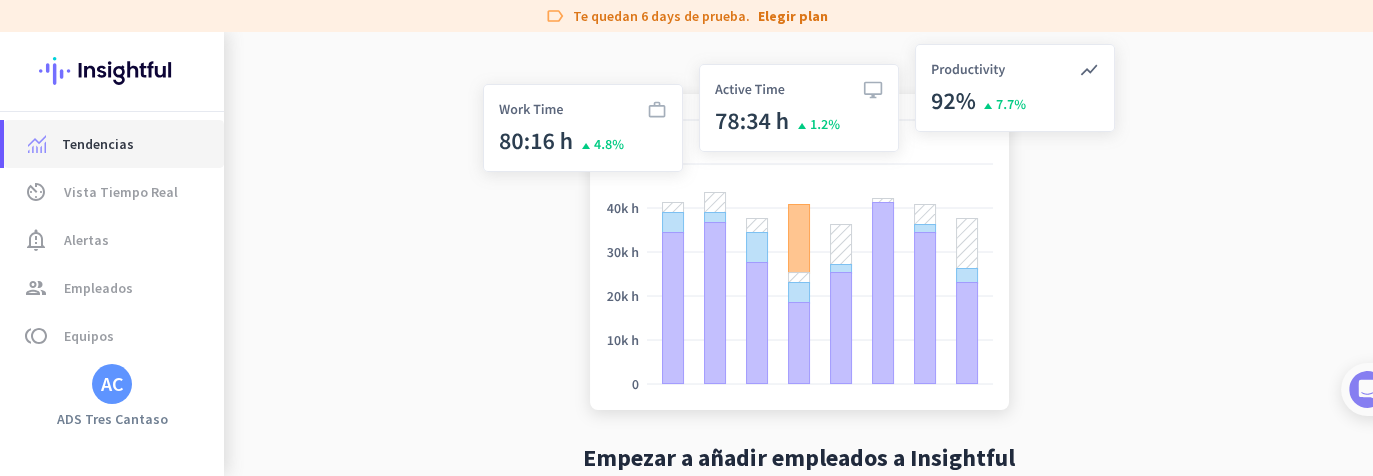 click on "Tendencias" 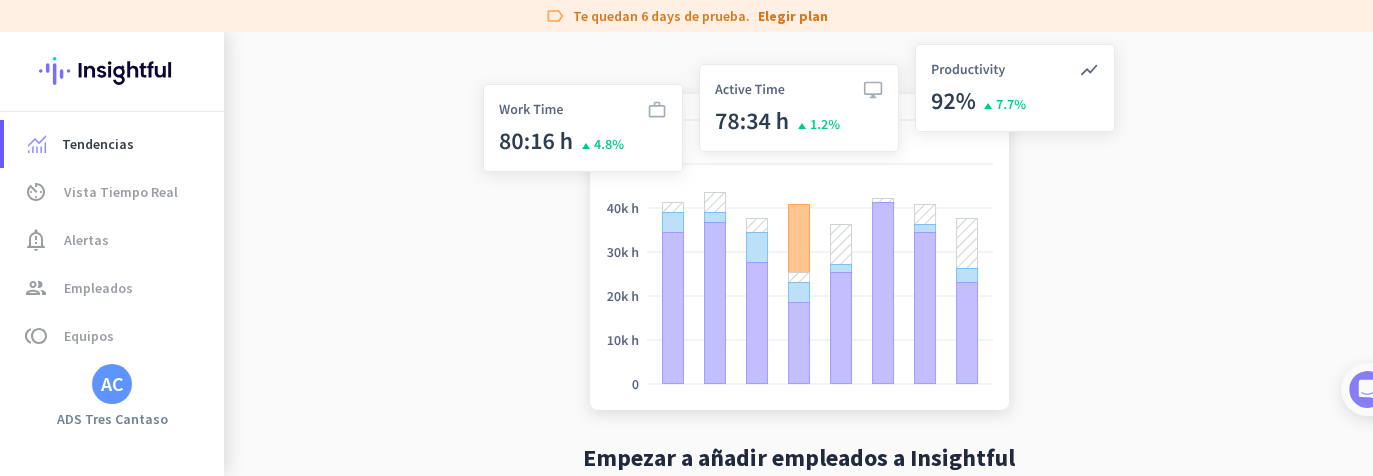 drag, startPoint x: 443, startPoint y: 163, endPoint x: 431, endPoint y: 166, distance: 12.369317 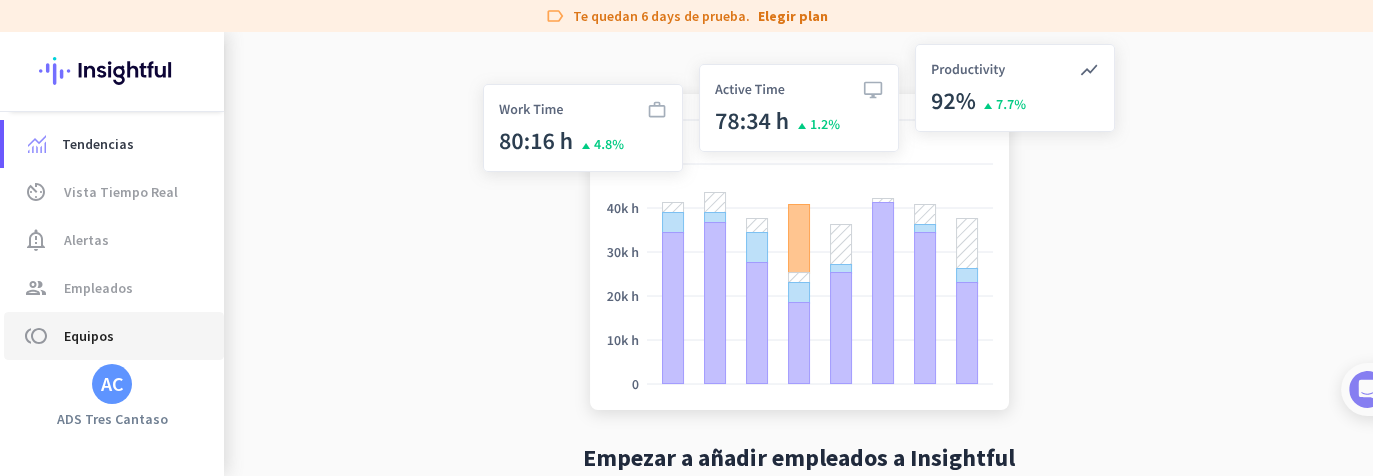scroll, scrollTop: 125, scrollLeft: 0, axis: vertical 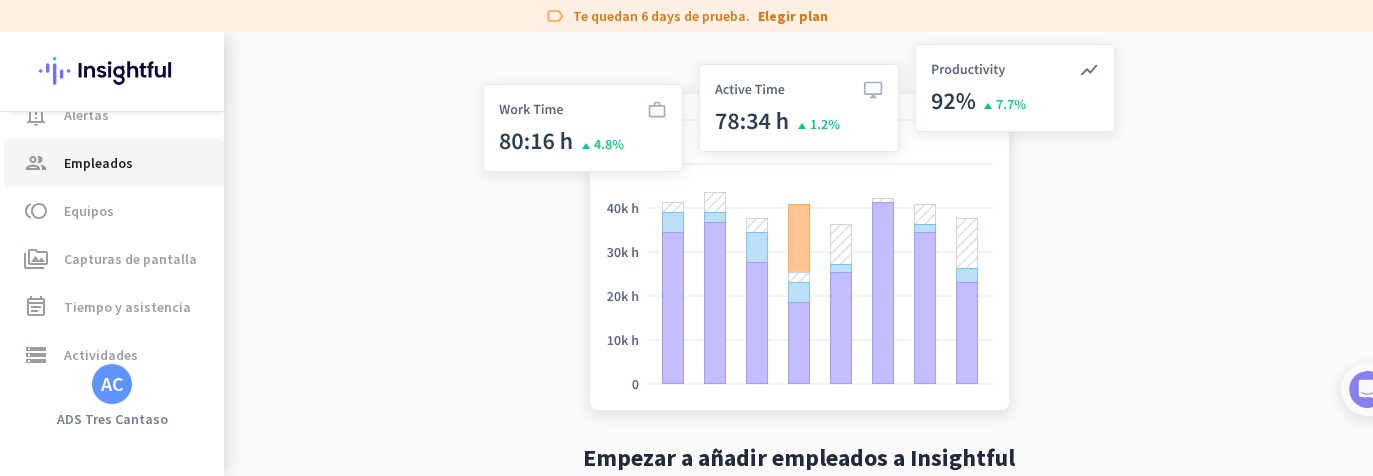 click on "Empleados" 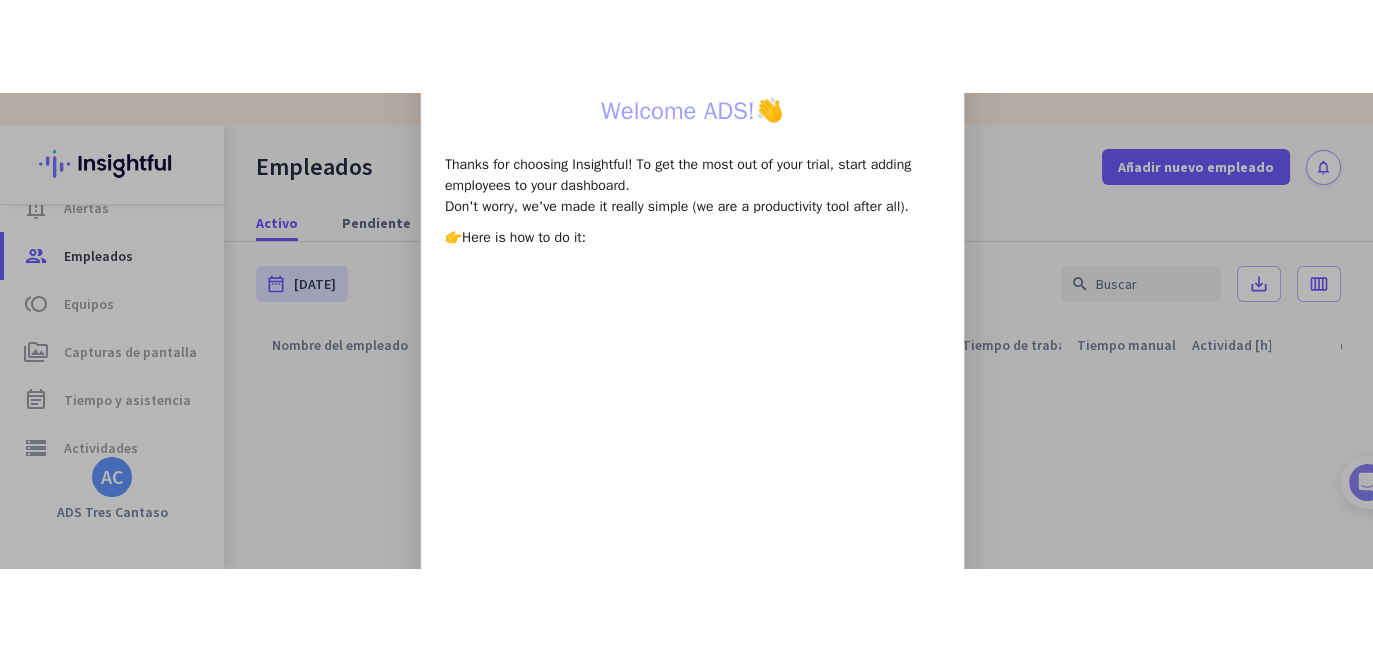scroll, scrollTop: 0, scrollLeft: 0, axis: both 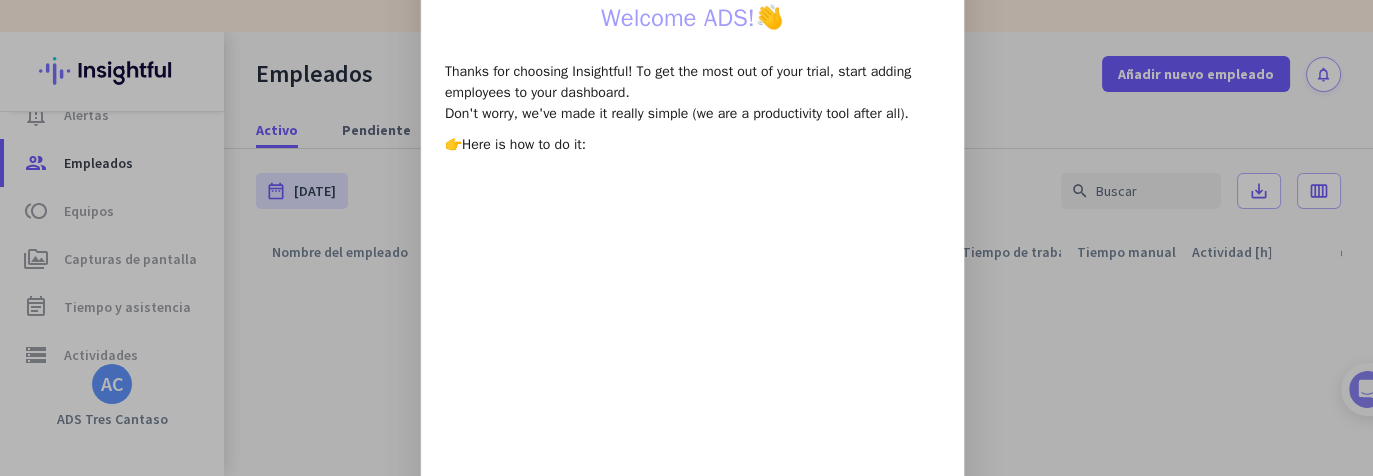 click at bounding box center (686, 238) 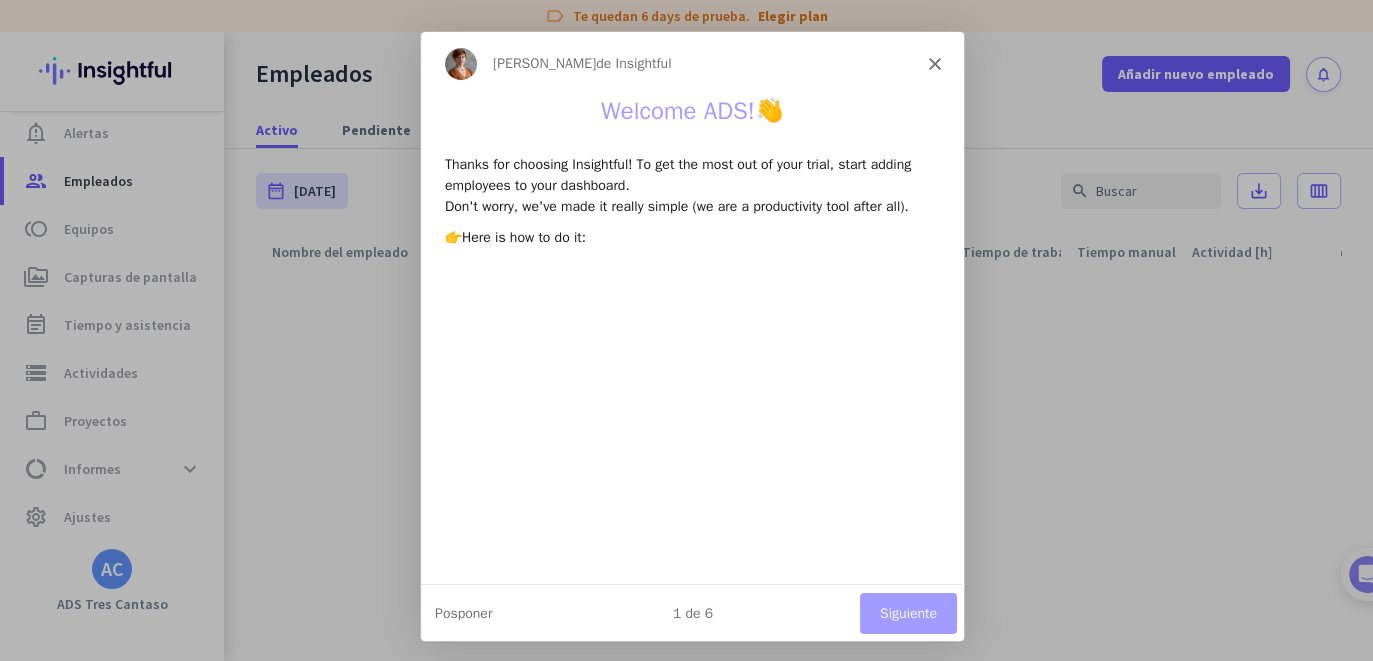 scroll, scrollTop: 106, scrollLeft: 0, axis: vertical 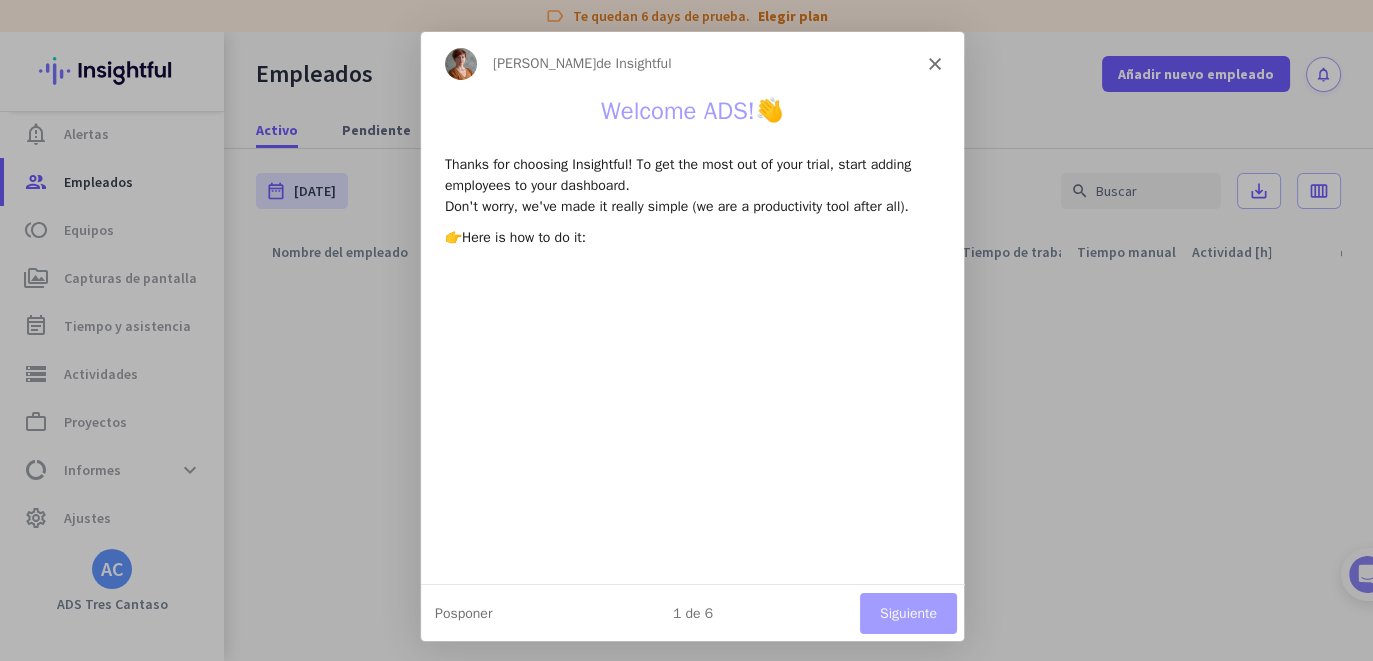 click on "Siguiente" at bounding box center (906, 611) 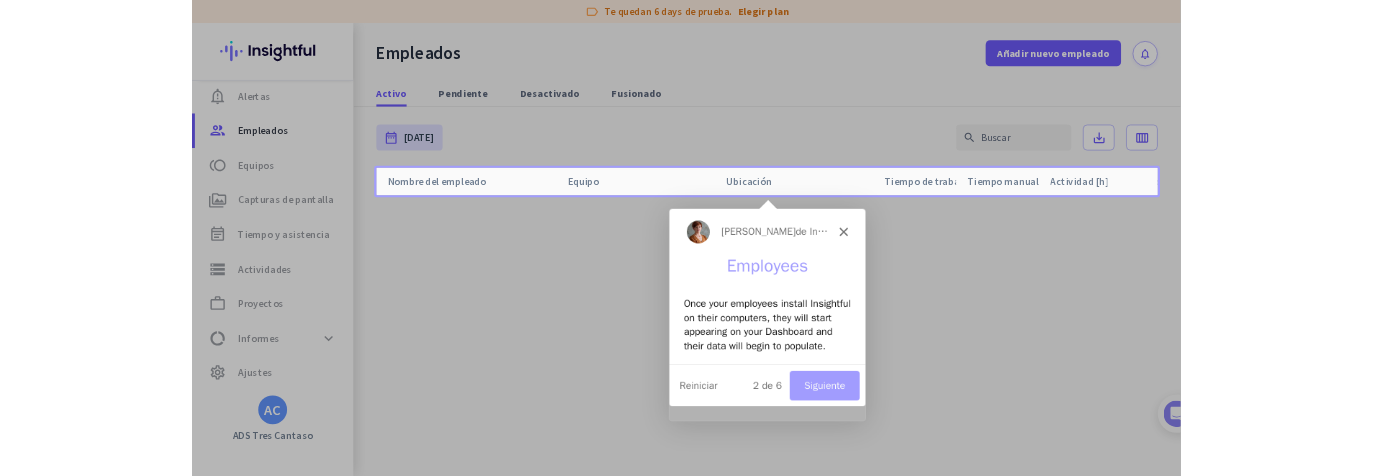 scroll, scrollTop: 0, scrollLeft: 0, axis: both 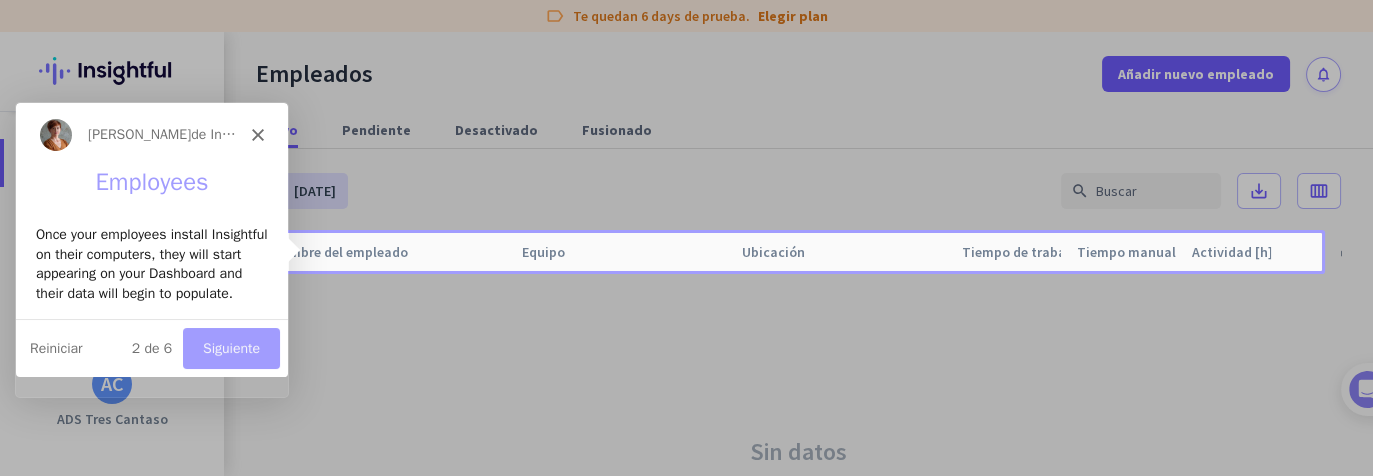 click 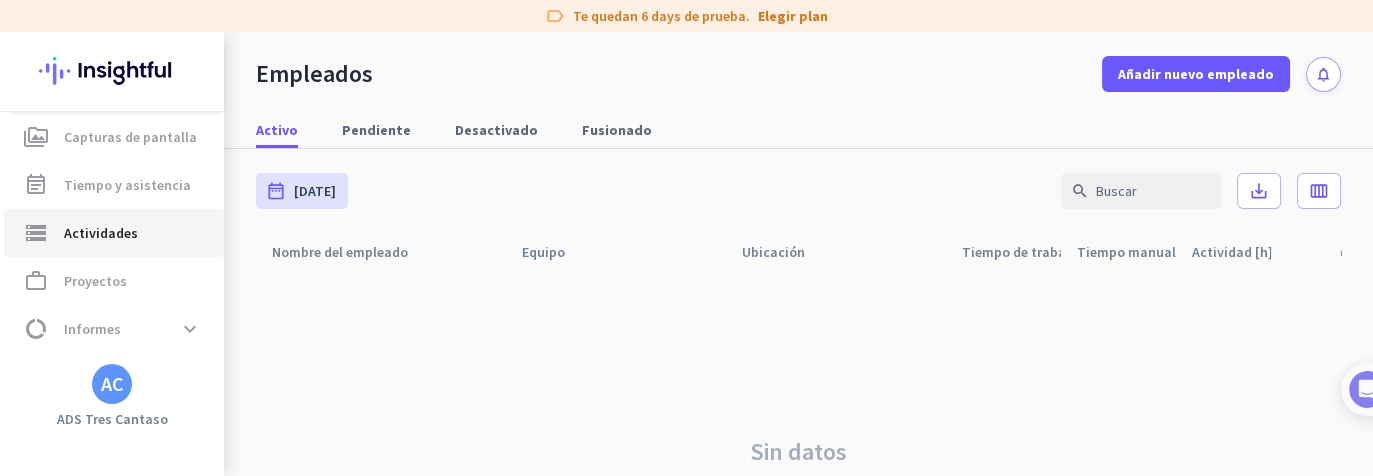 scroll, scrollTop: 250, scrollLeft: 0, axis: vertical 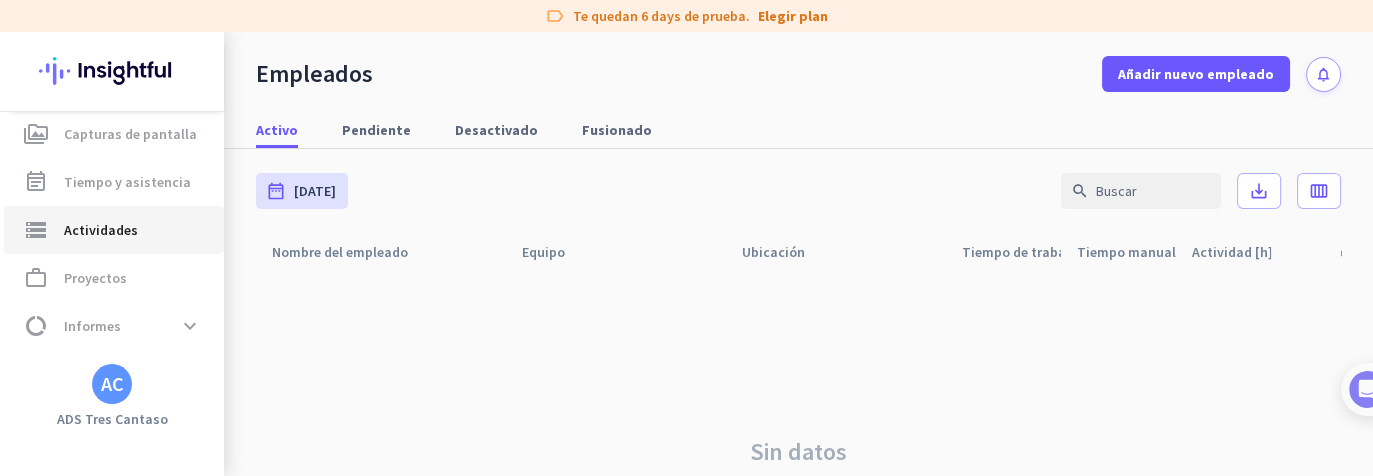 click on "storage  Actividades" 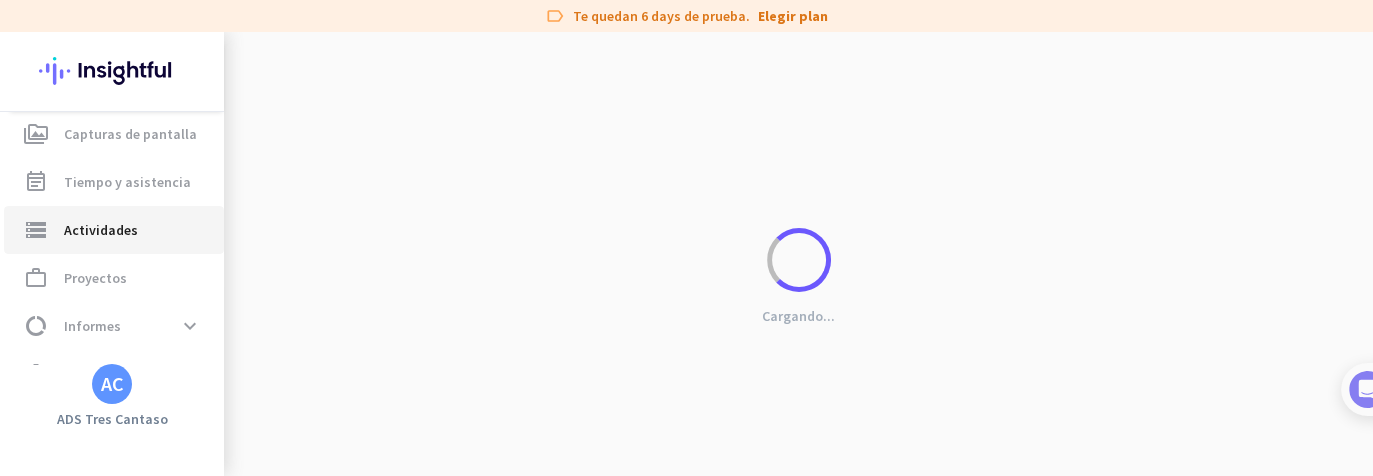 click on "Actividades" 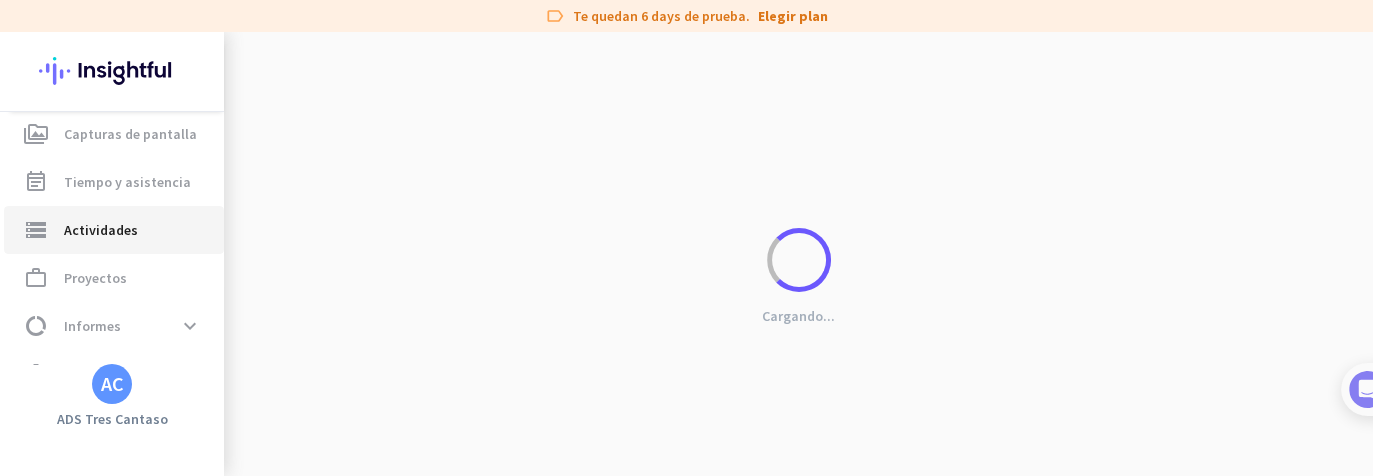 type on "[DATE]" 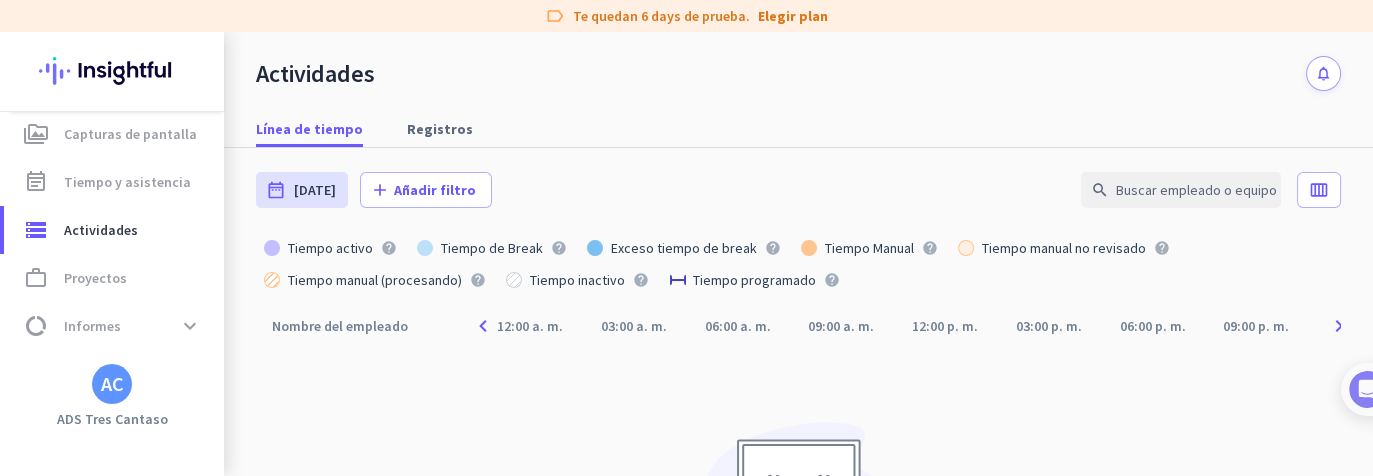 click 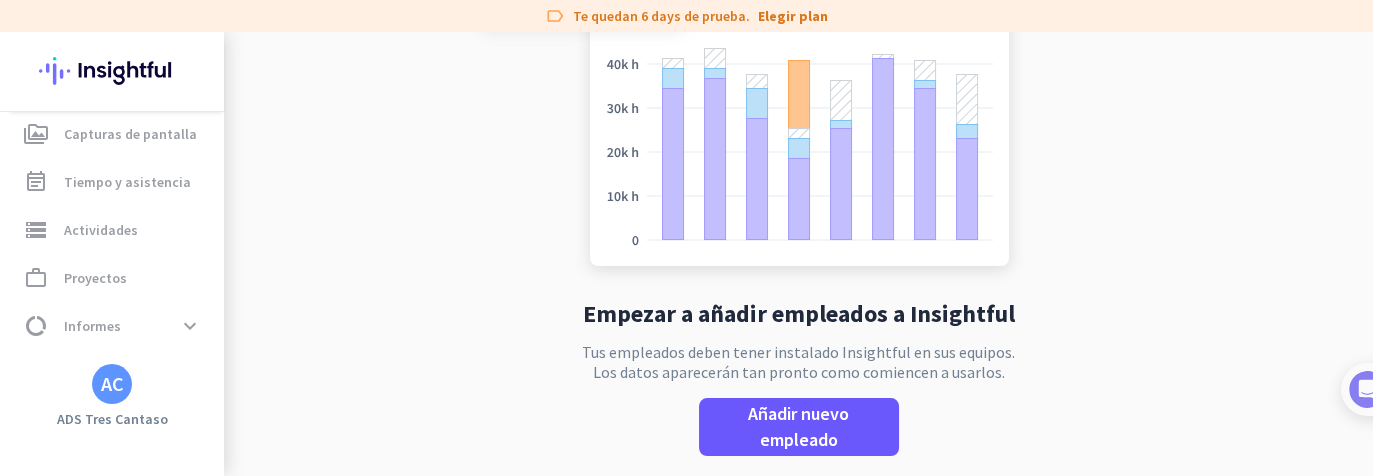 scroll, scrollTop: 155, scrollLeft: 0, axis: vertical 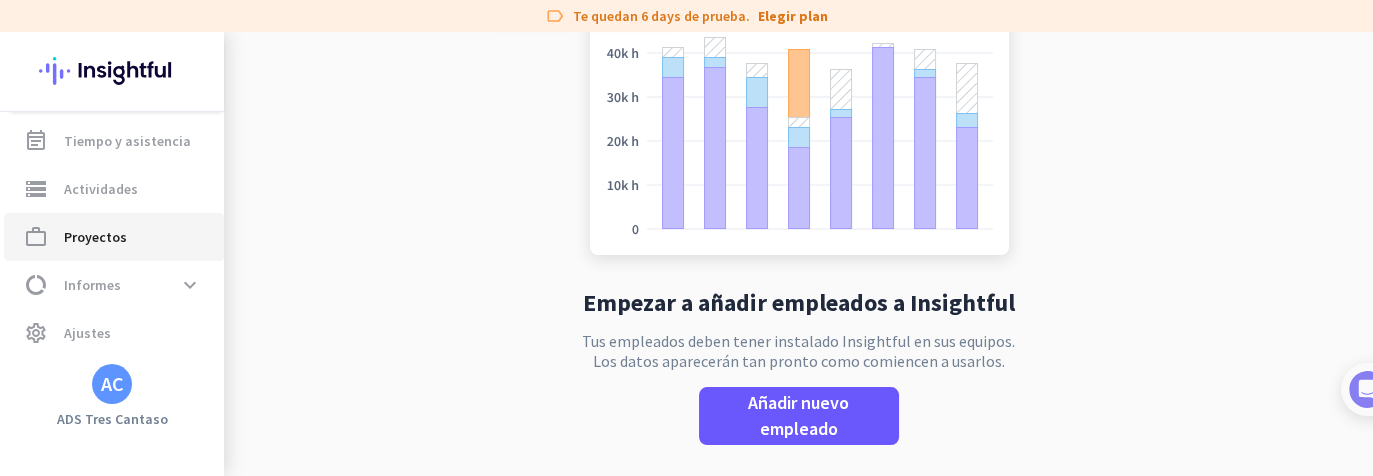 click on "Proyectos" 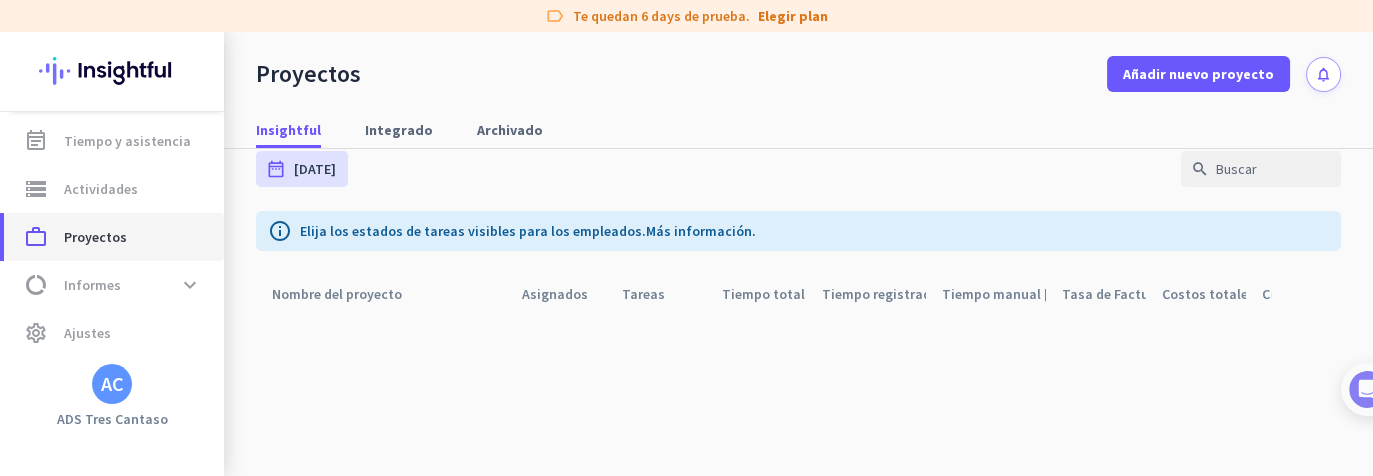 scroll, scrollTop: 0, scrollLeft: 0, axis: both 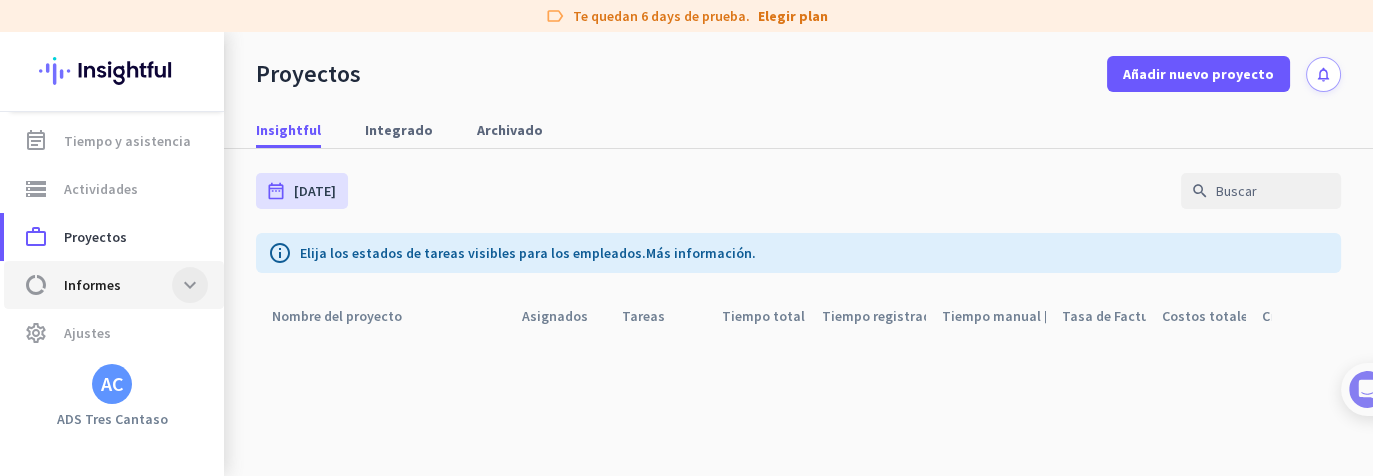 click 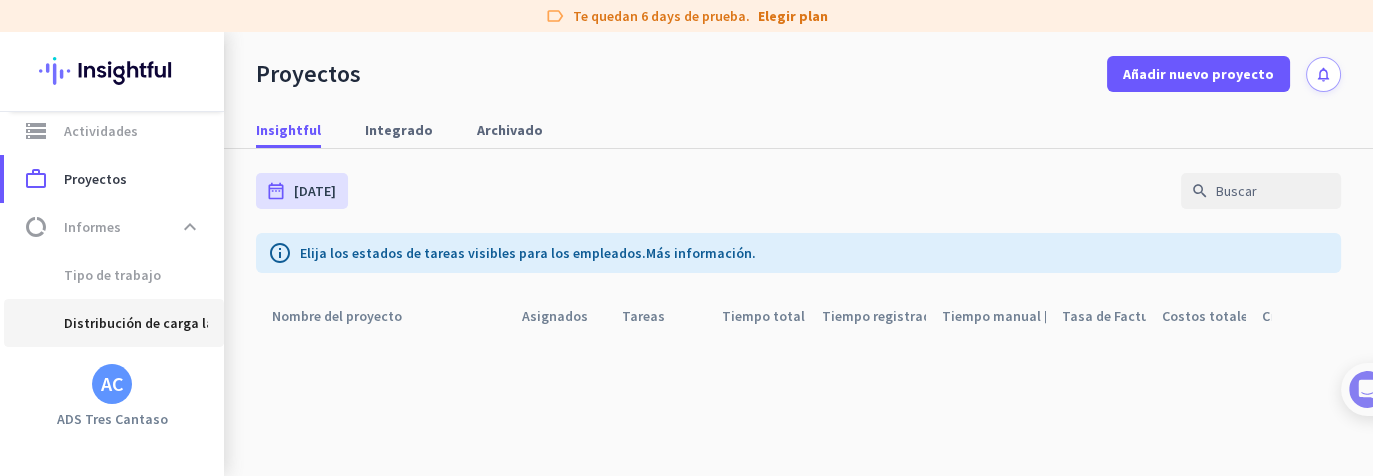scroll, scrollTop: 427, scrollLeft: 0, axis: vertical 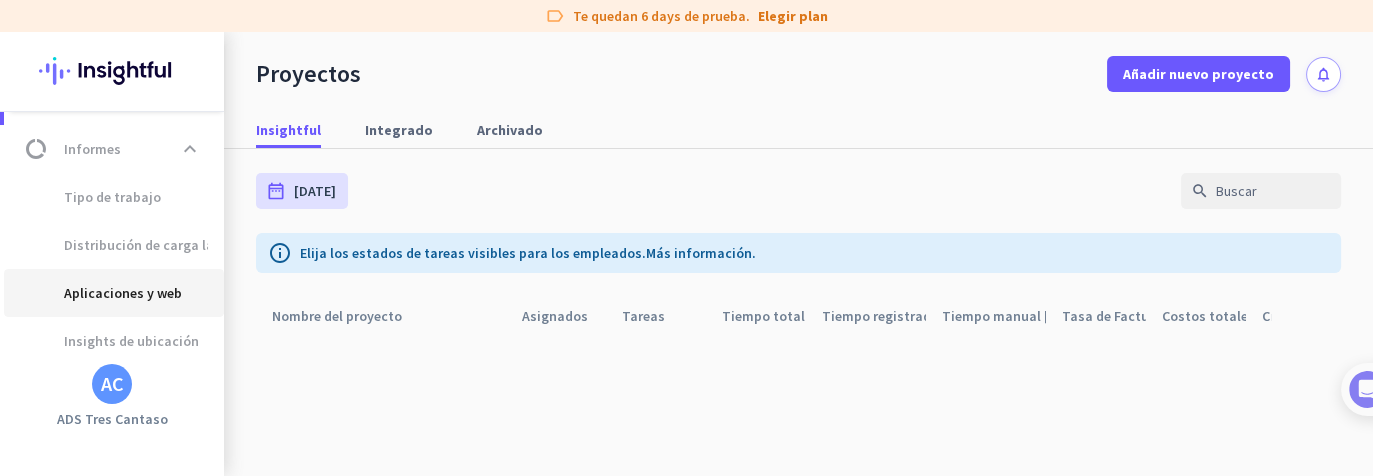 click on "Aplicaciones y web" 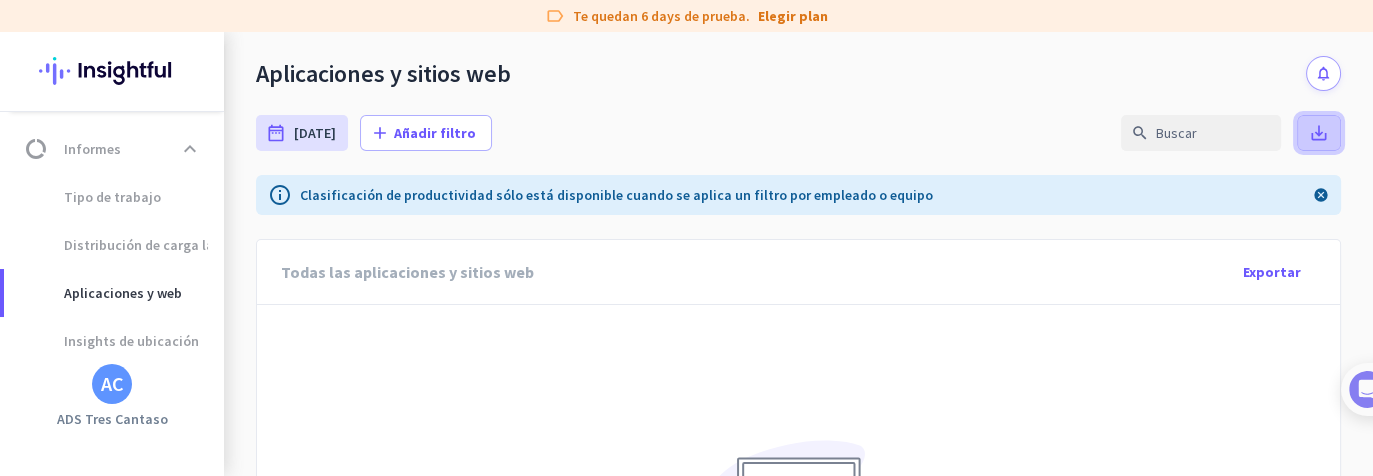 click on "save_alt" 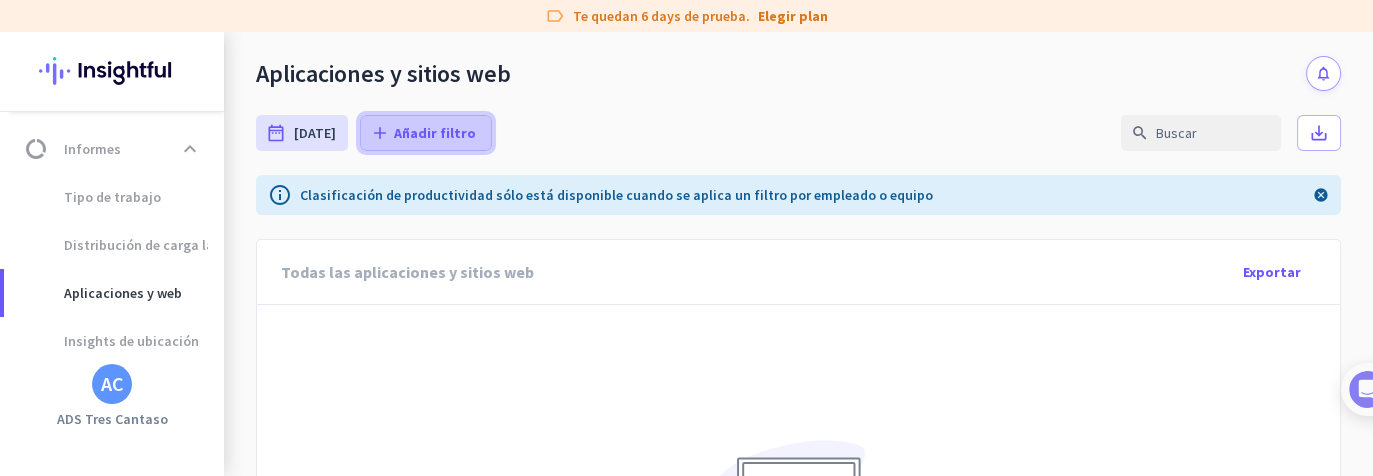 click on "Añadir filtro" 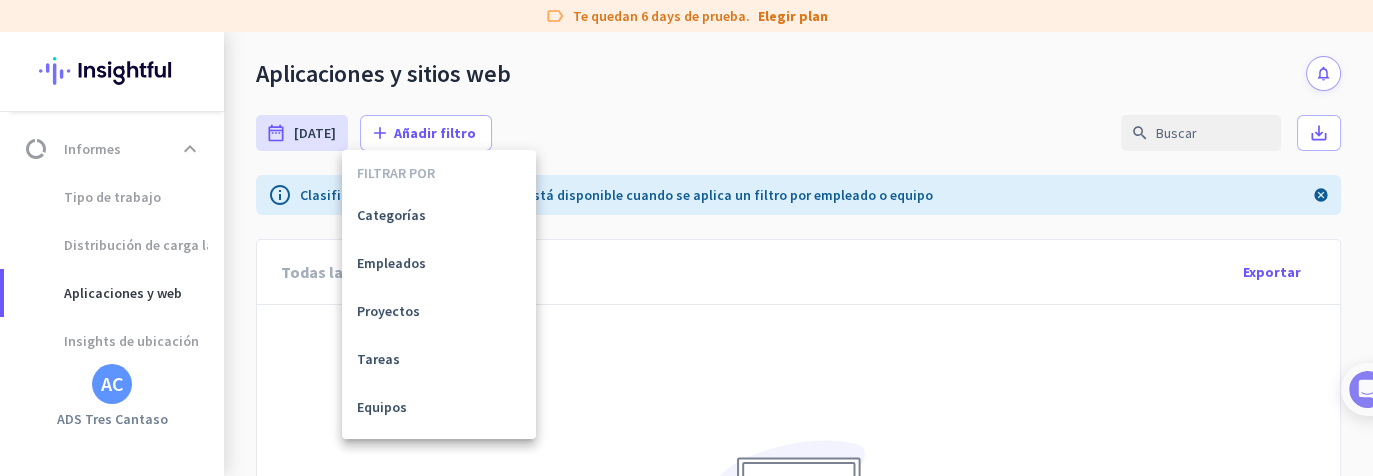 click at bounding box center (686, 238) 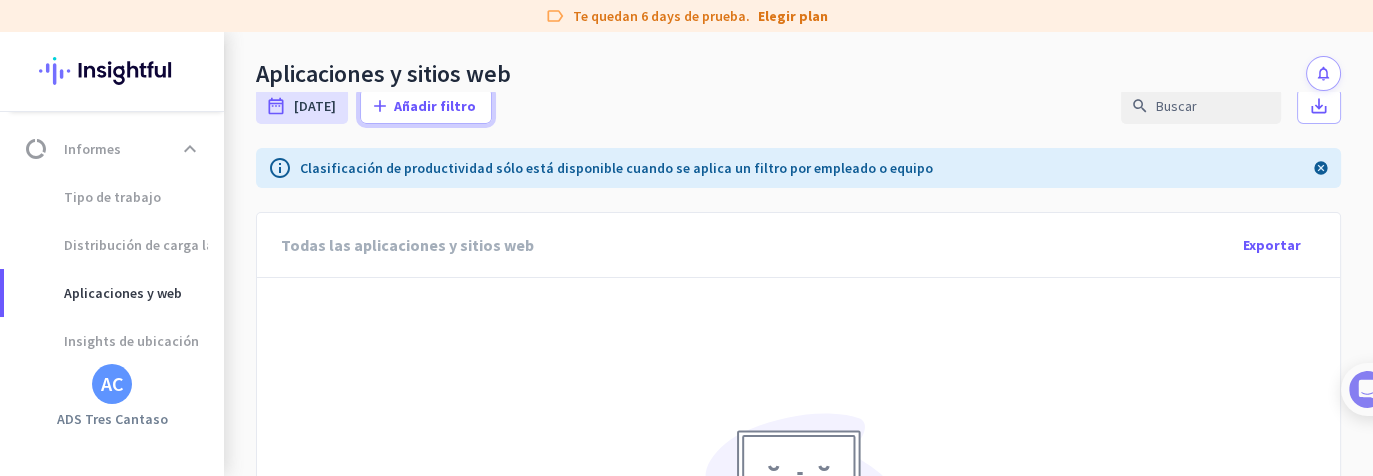 scroll, scrollTop: 0, scrollLeft: 0, axis: both 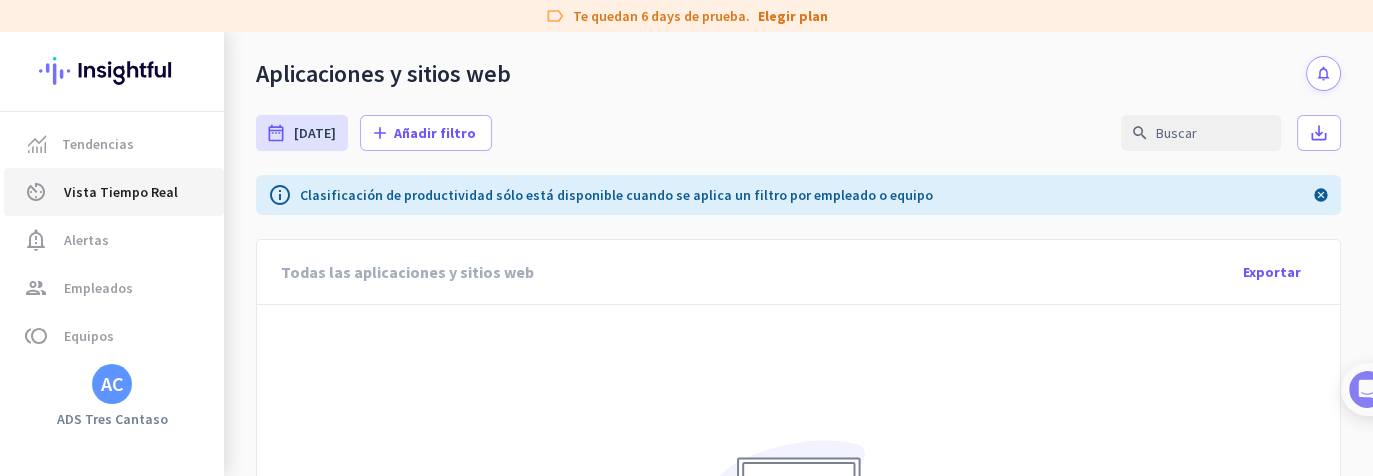 click on "Vista Tiempo Real" 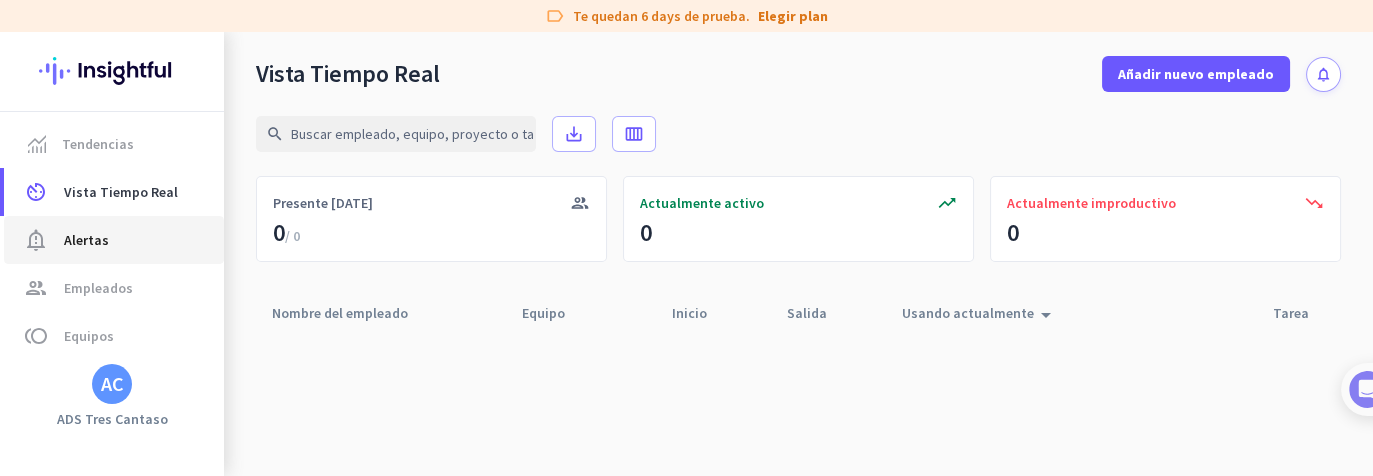 click on "Alertas" 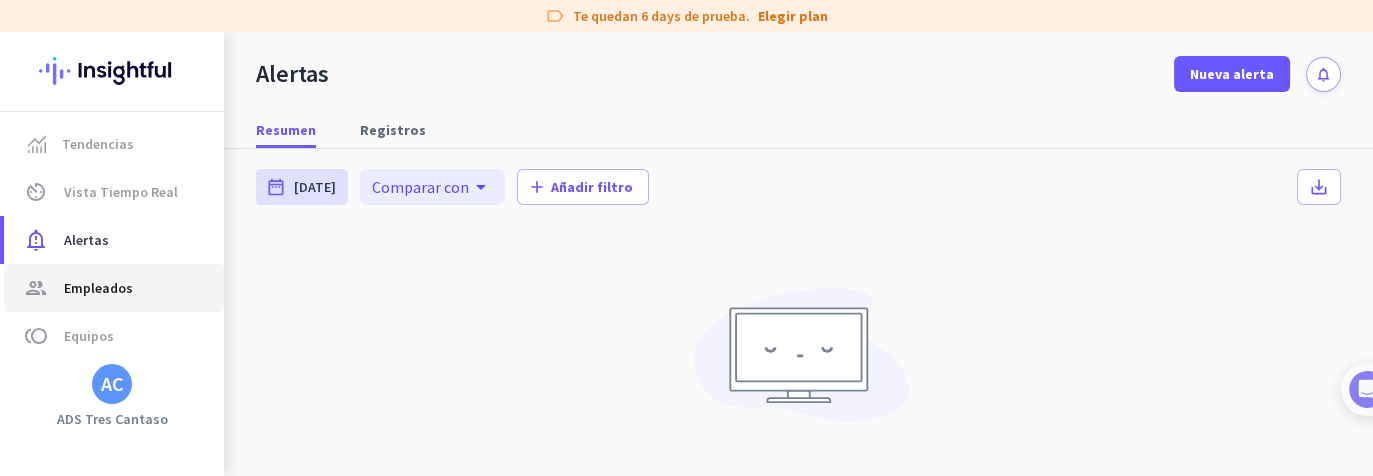 click on "Empleados" 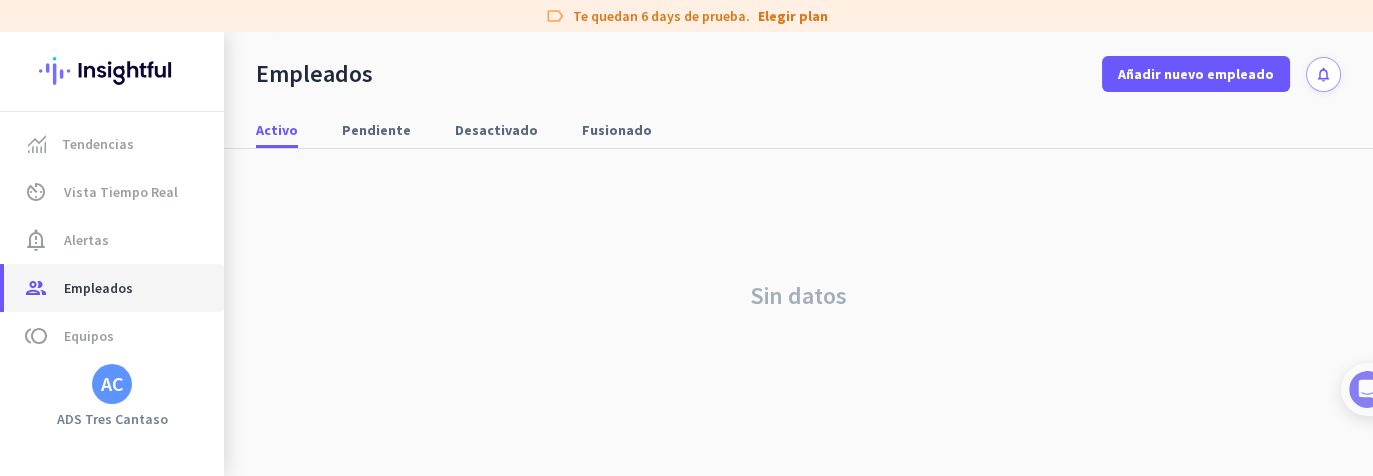 scroll, scrollTop: 0, scrollLeft: 0, axis: both 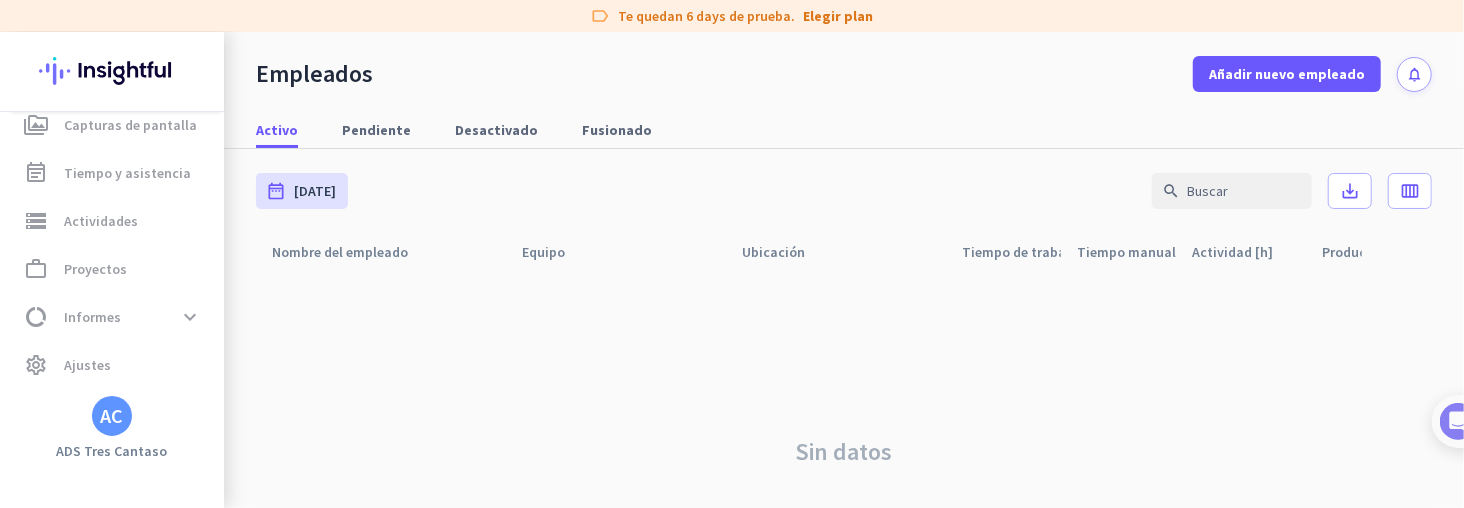 click on "AC" 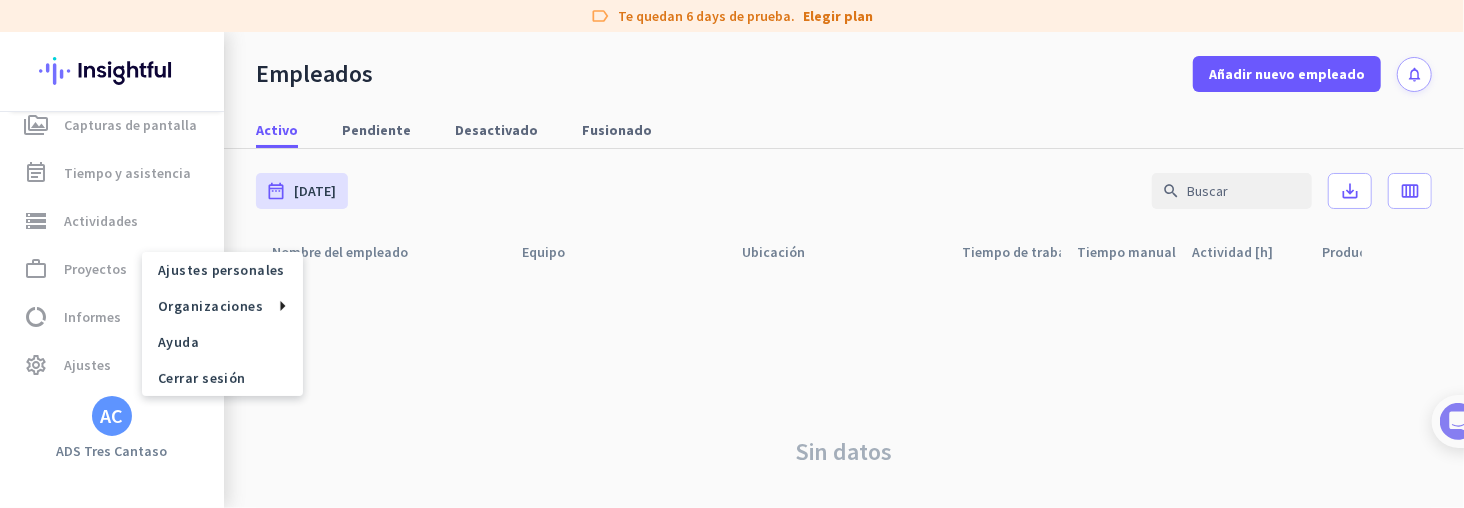 click at bounding box center (732, 254) 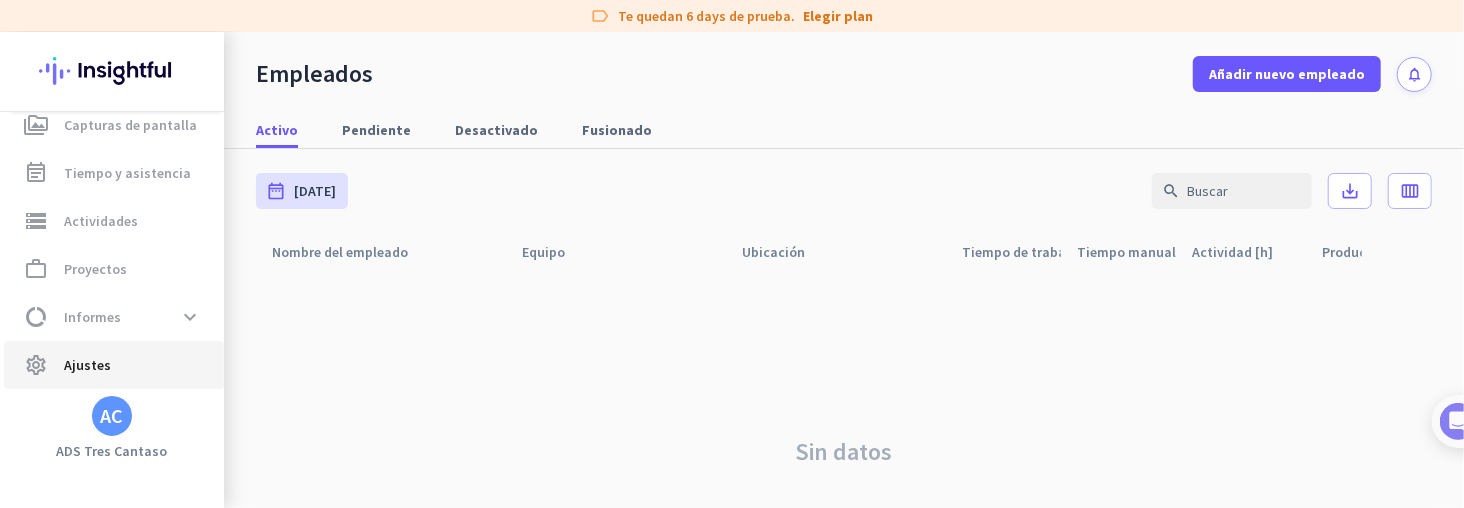 click on "Ajustes" 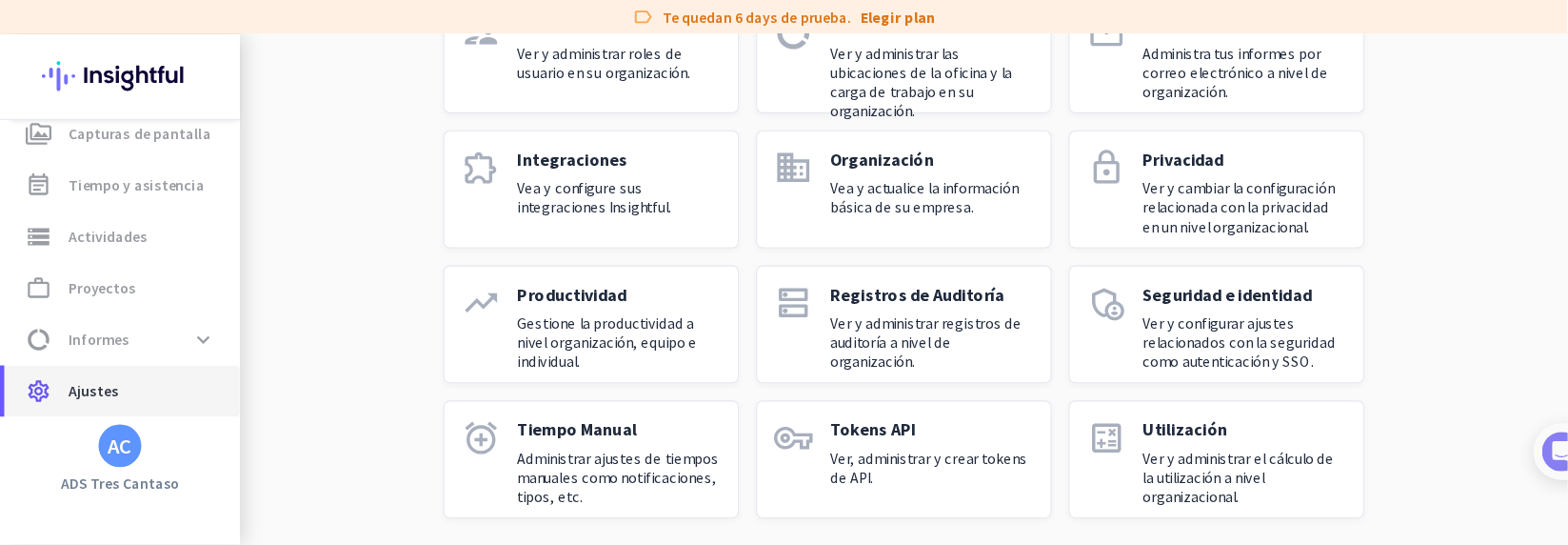 scroll, scrollTop: 311, scrollLeft: 0, axis: vertical 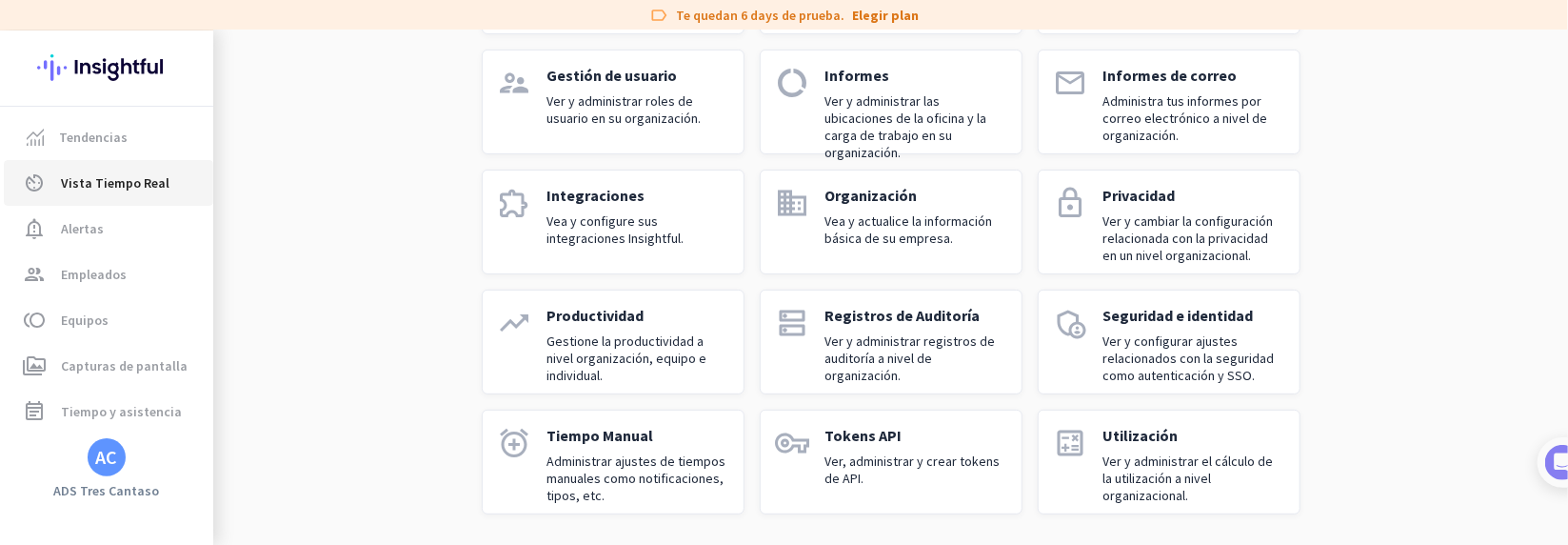 click on "Vista Tiempo Real" 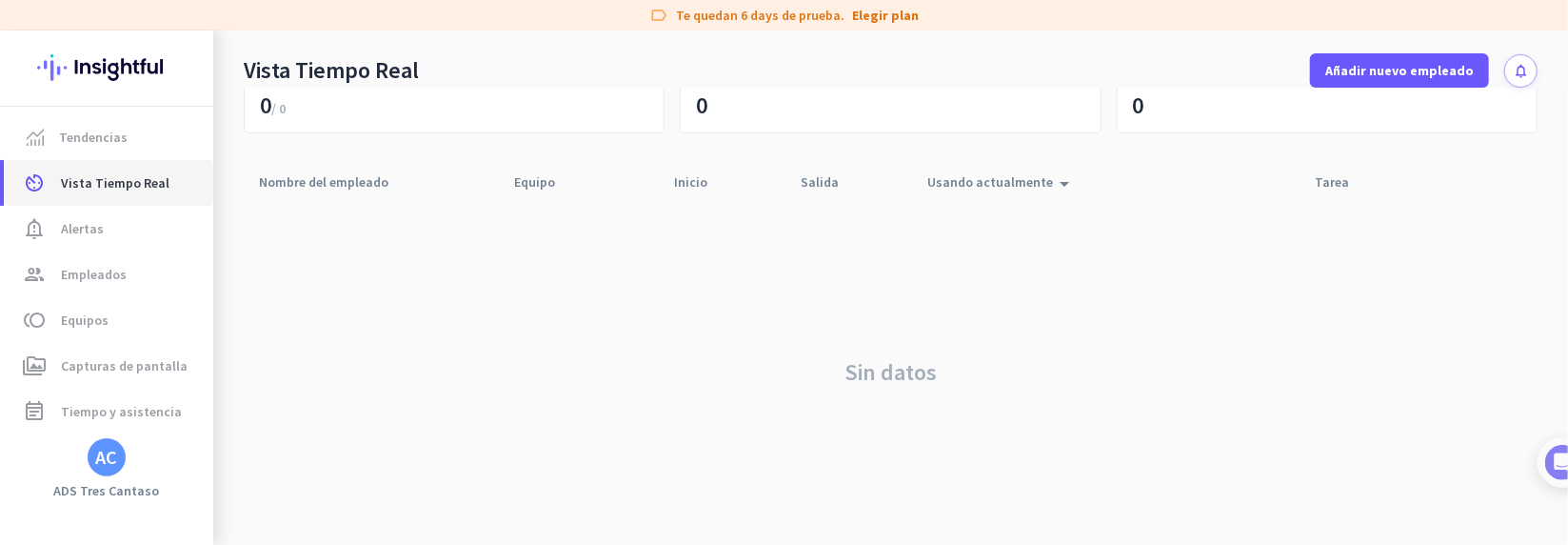 scroll, scrollTop: 0, scrollLeft: 0, axis: both 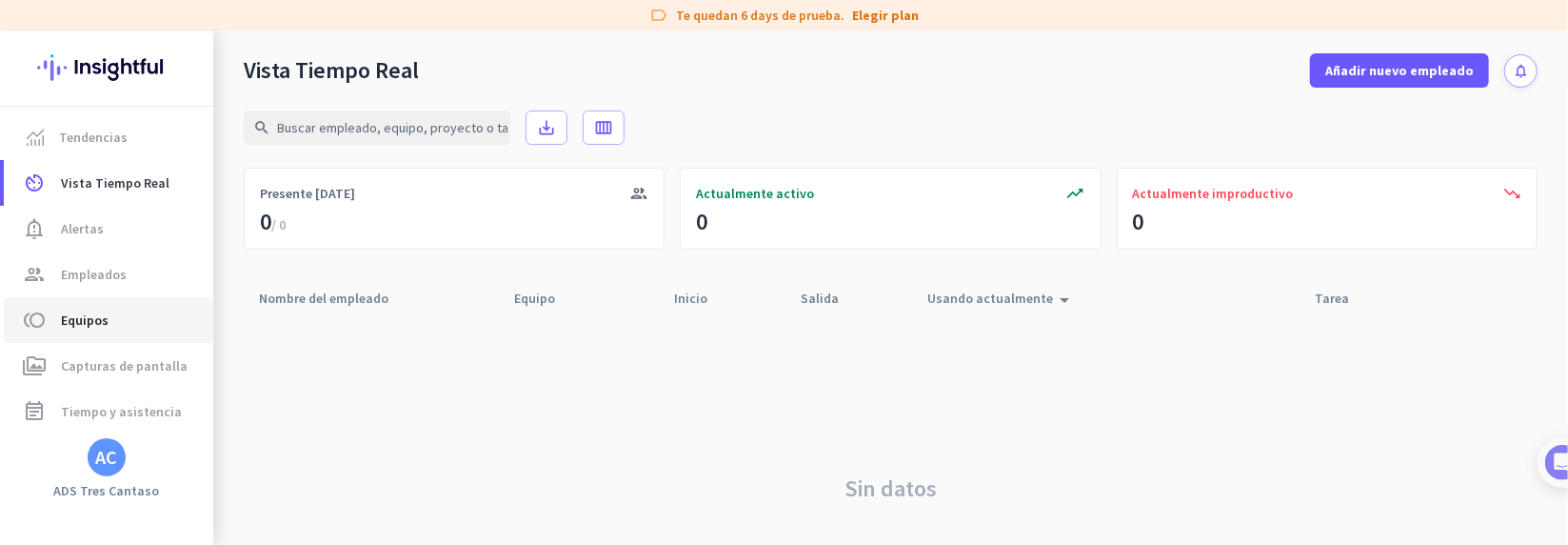 click on "Equipos" 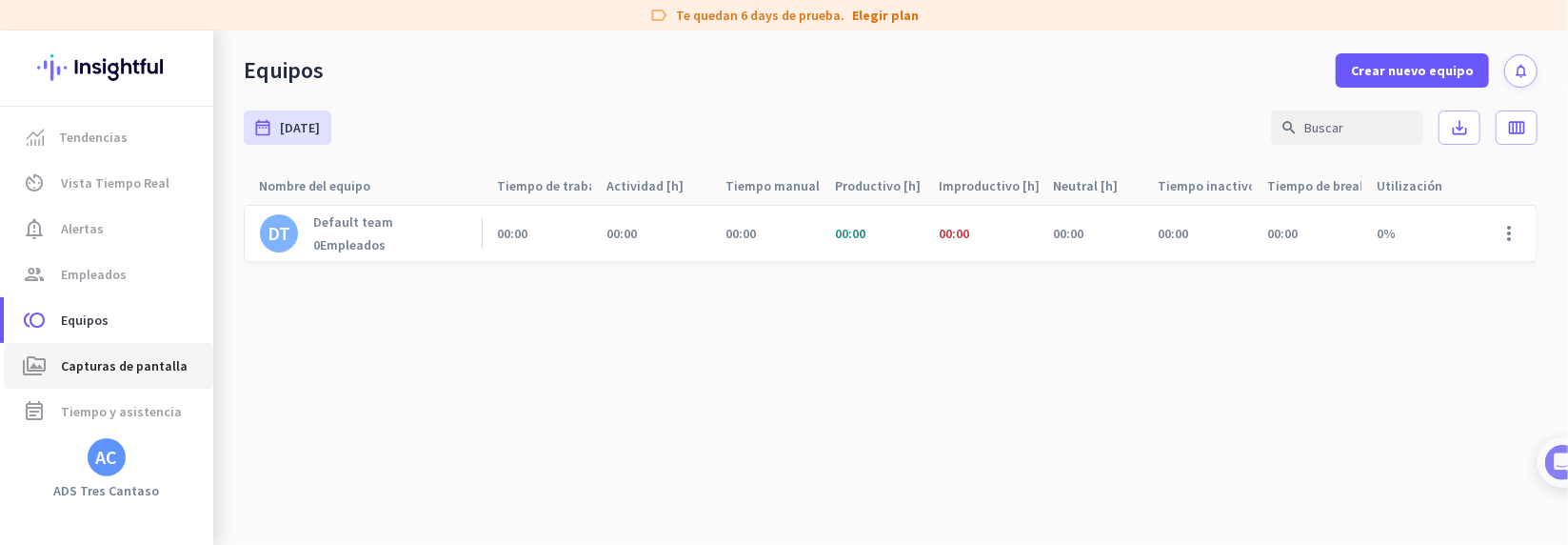 click on "Capturas de pantalla" 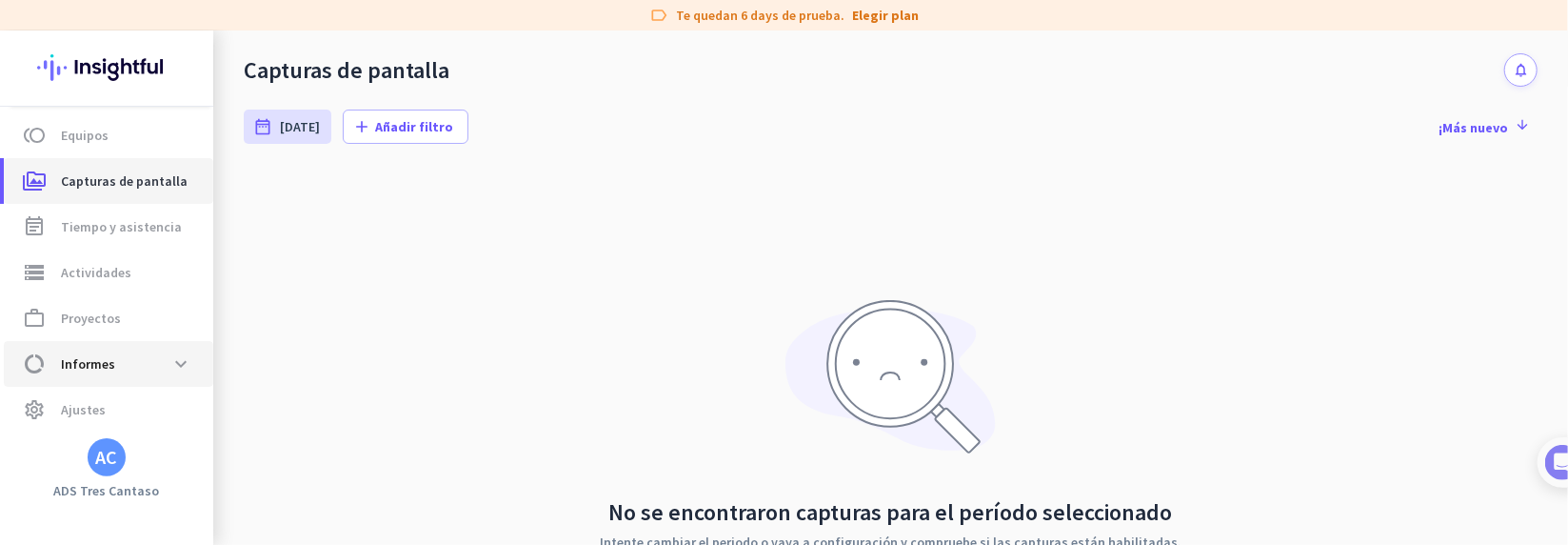 scroll, scrollTop: 187, scrollLeft: 0, axis: vertical 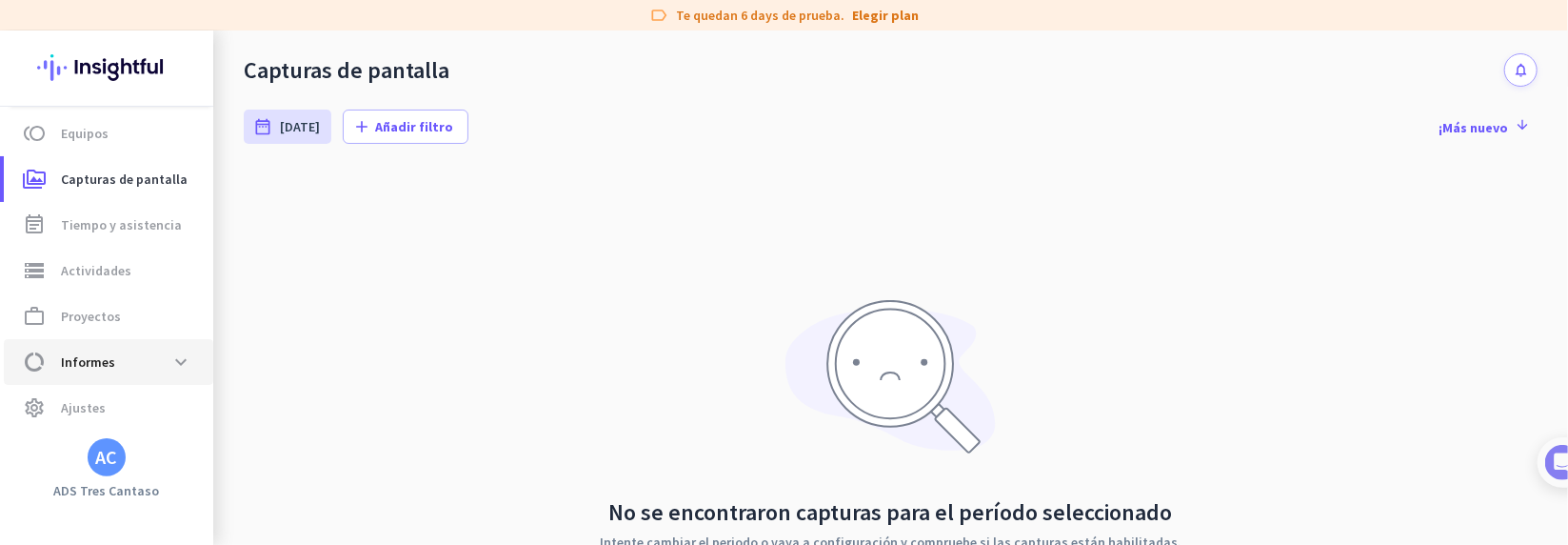 click on "Informes" 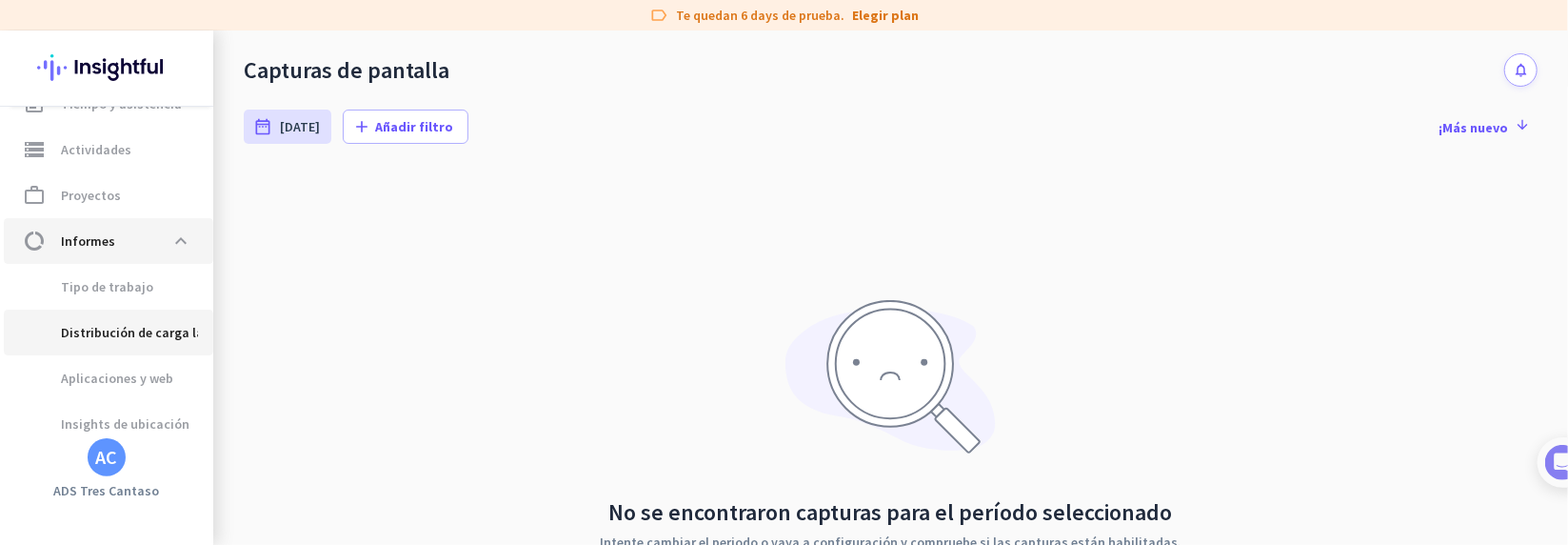 scroll, scrollTop: 315, scrollLeft: 0, axis: vertical 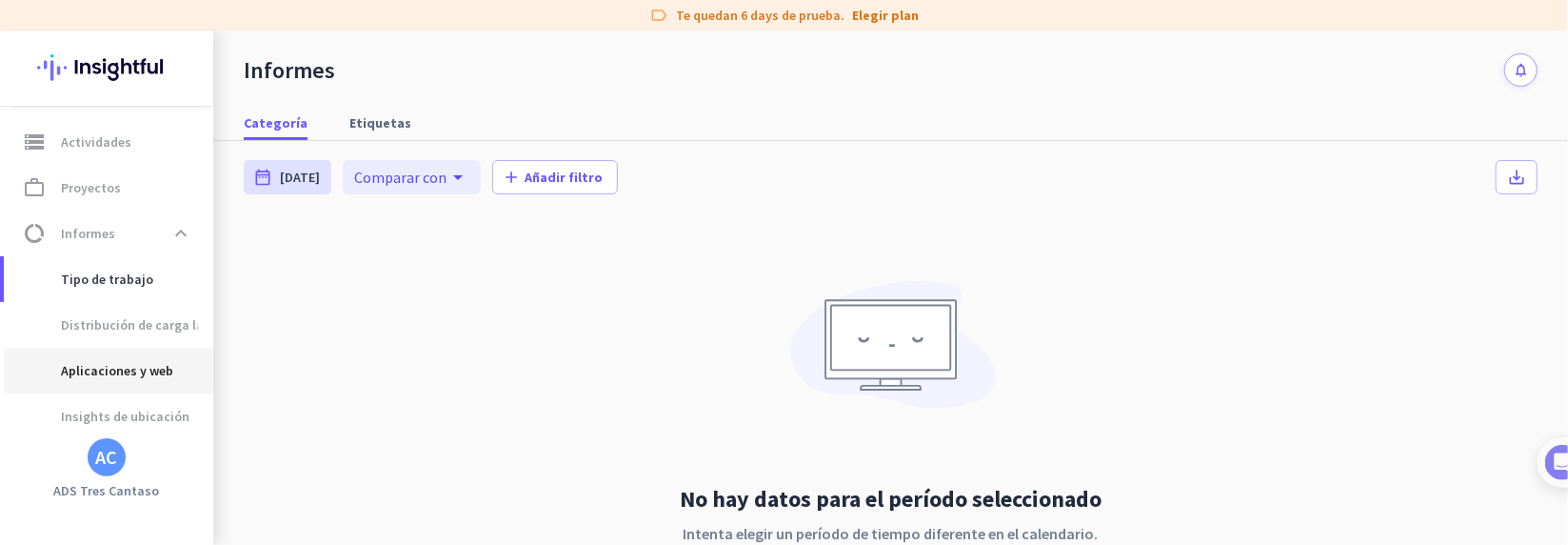 click on "Aplicaciones y web" 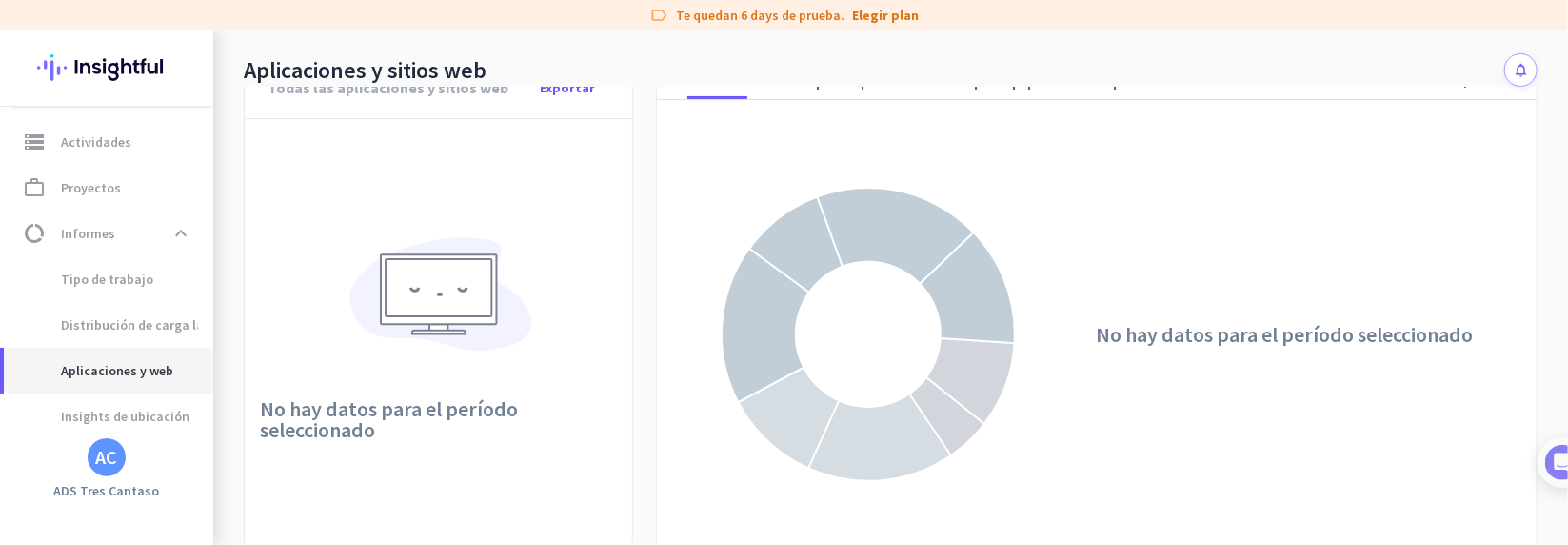 scroll, scrollTop: 0, scrollLeft: 0, axis: both 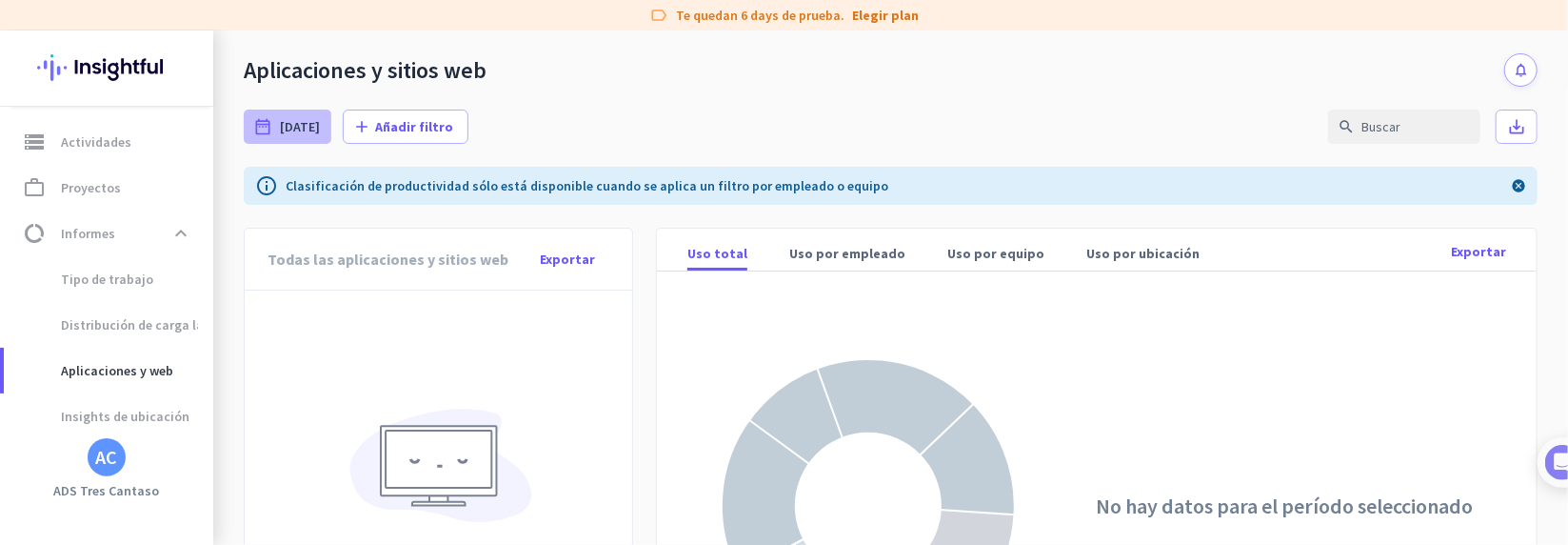 click on "[DATE]" 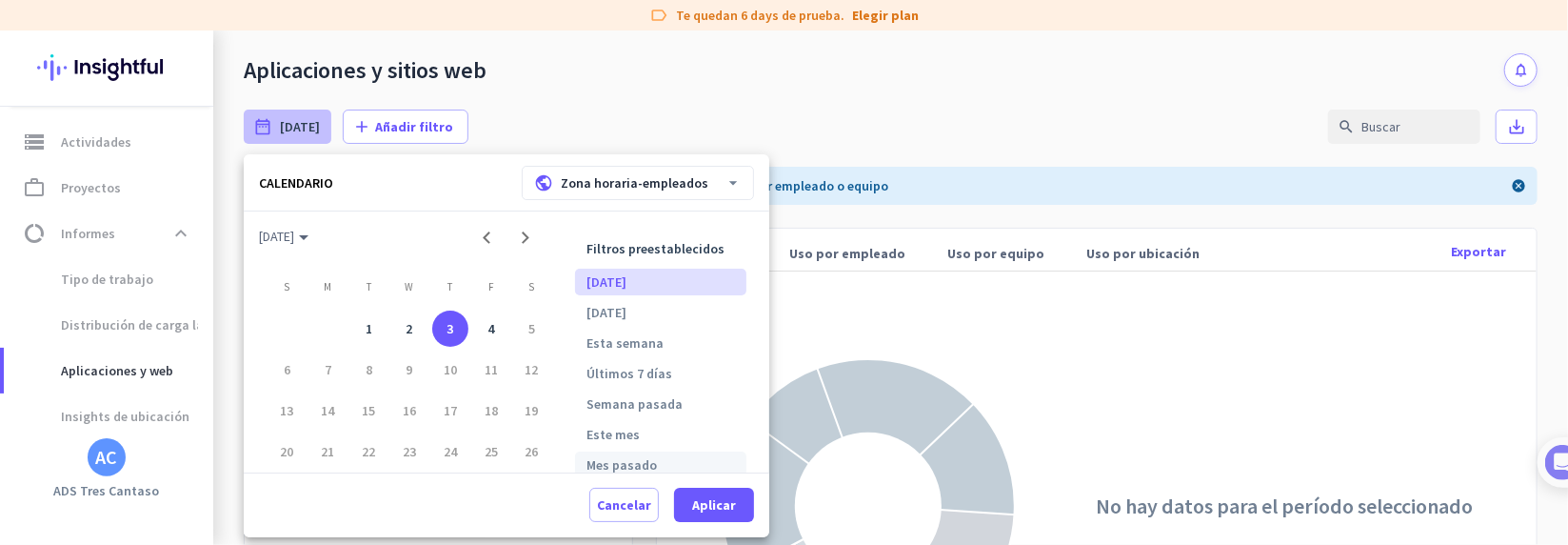 click on "Mes pasado" at bounding box center [661, 465] 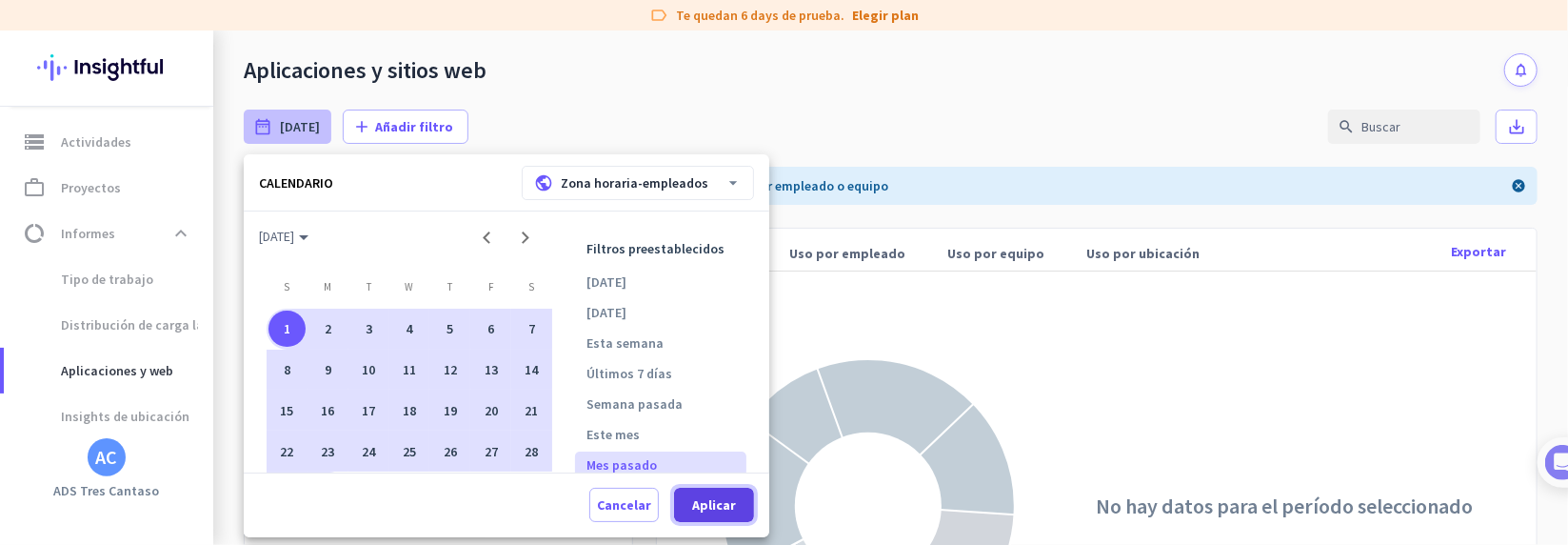 click on "Aplicar" at bounding box center (714, 505) 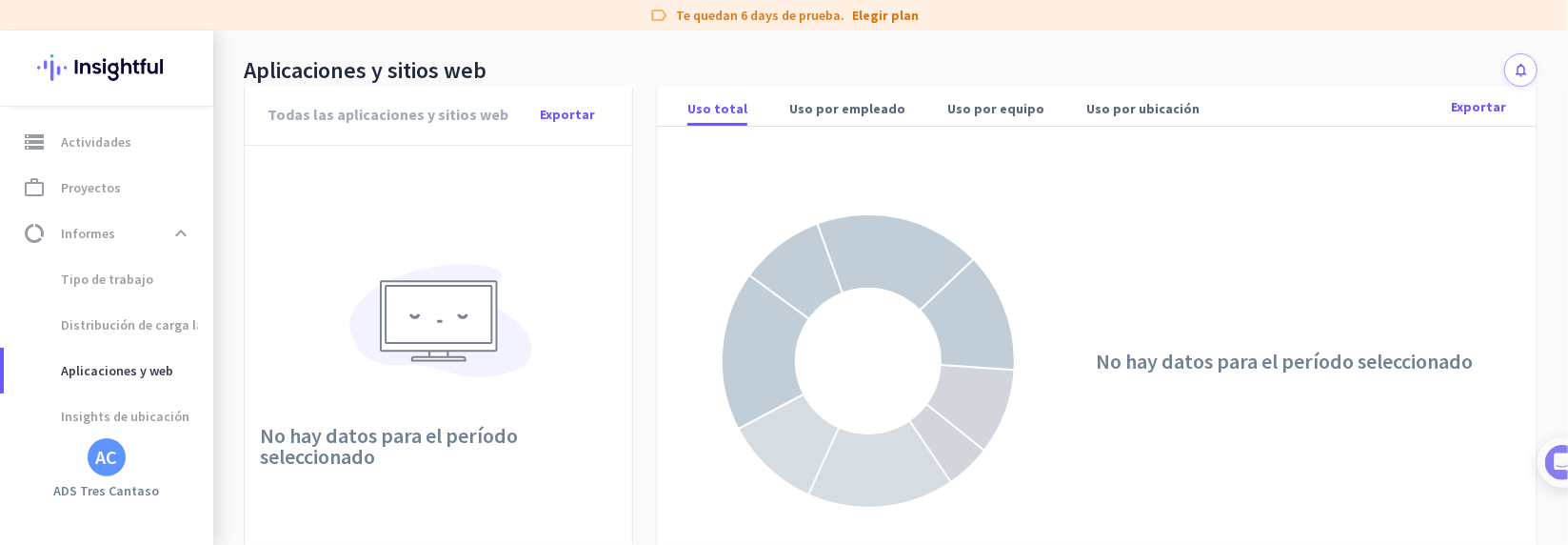 scroll, scrollTop: 172, scrollLeft: 0, axis: vertical 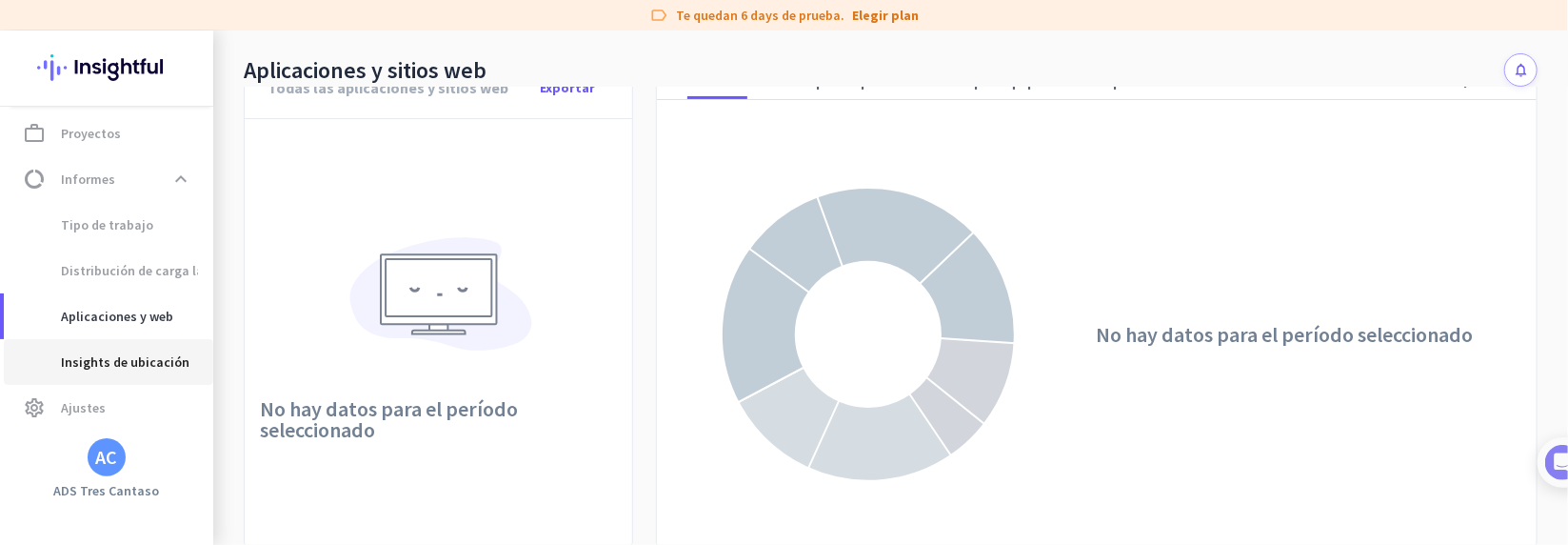 click on "Insights de ubicación" 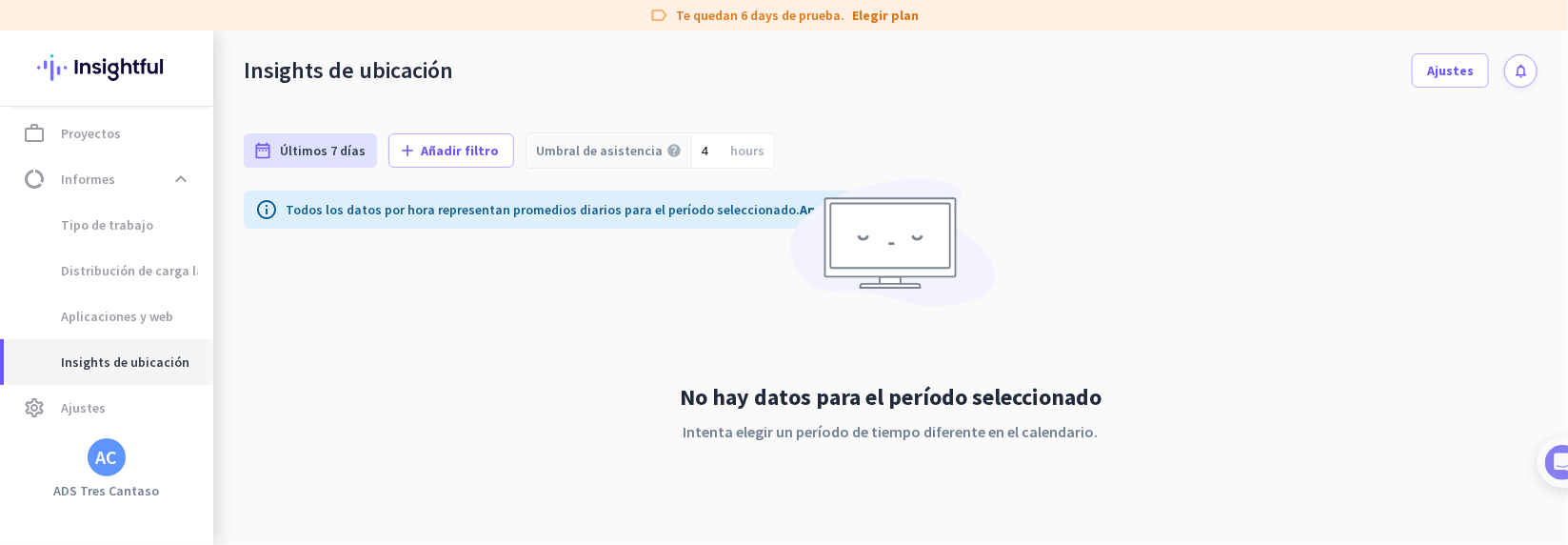 scroll, scrollTop: 0, scrollLeft: 0, axis: both 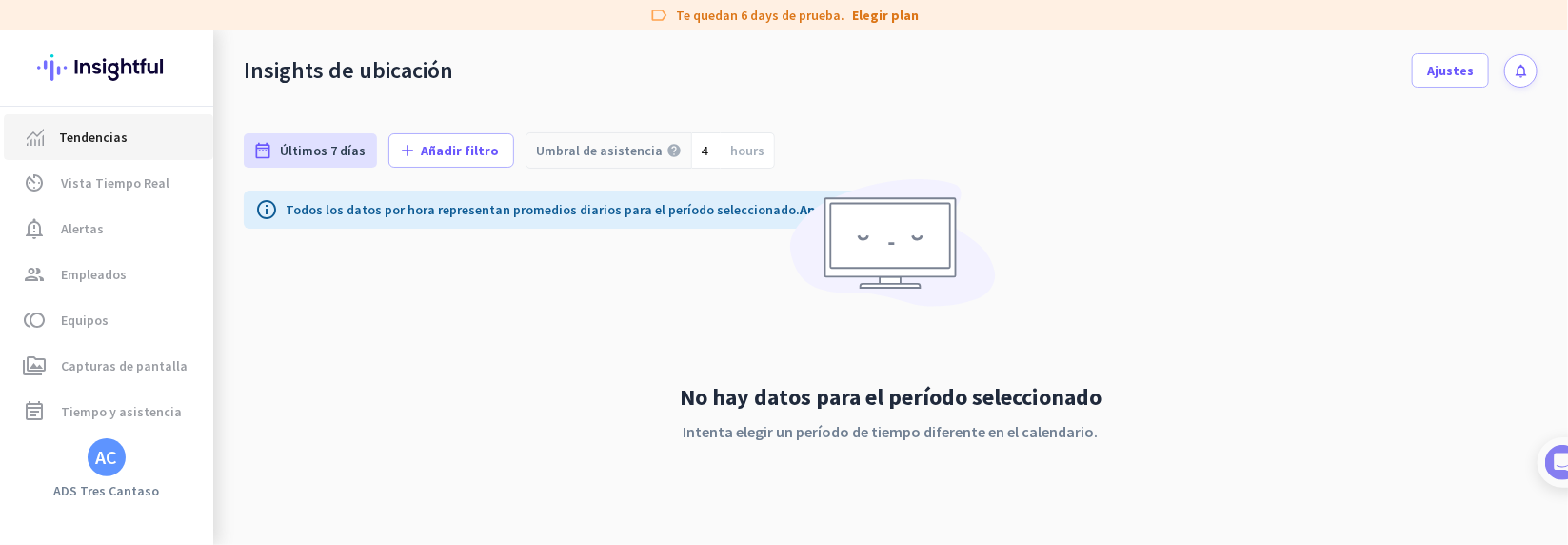 click on "Tendencias" 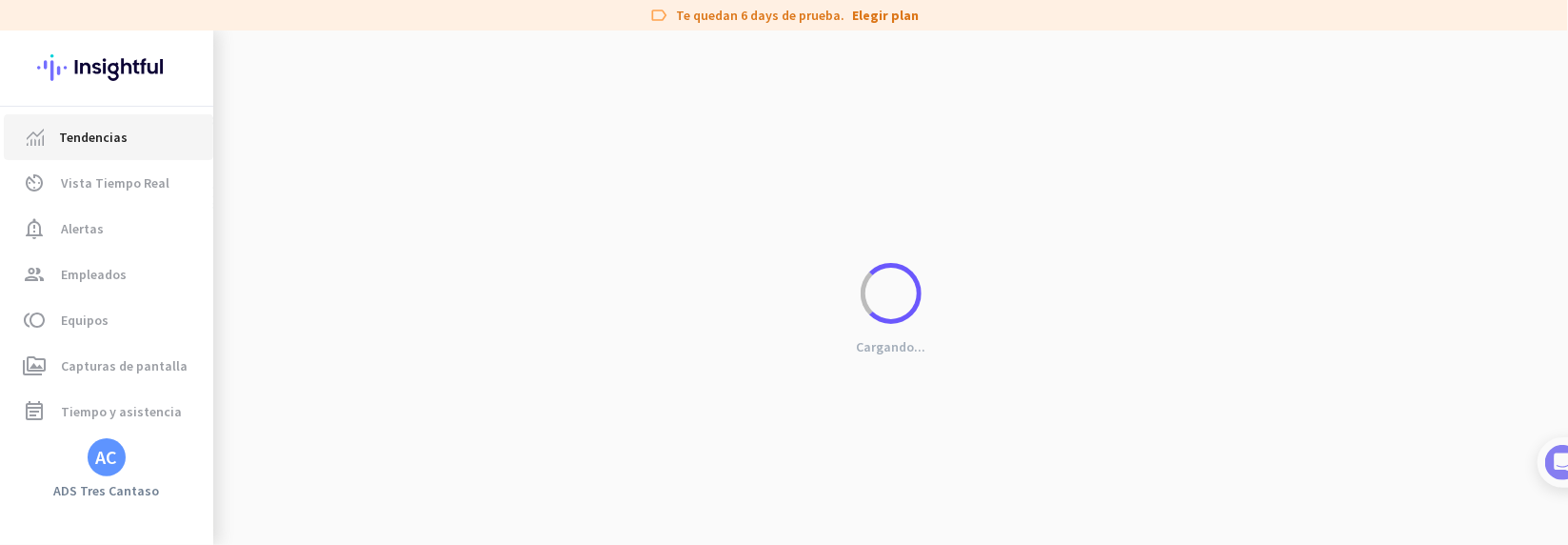 type on "[DATE] - [DATE]" 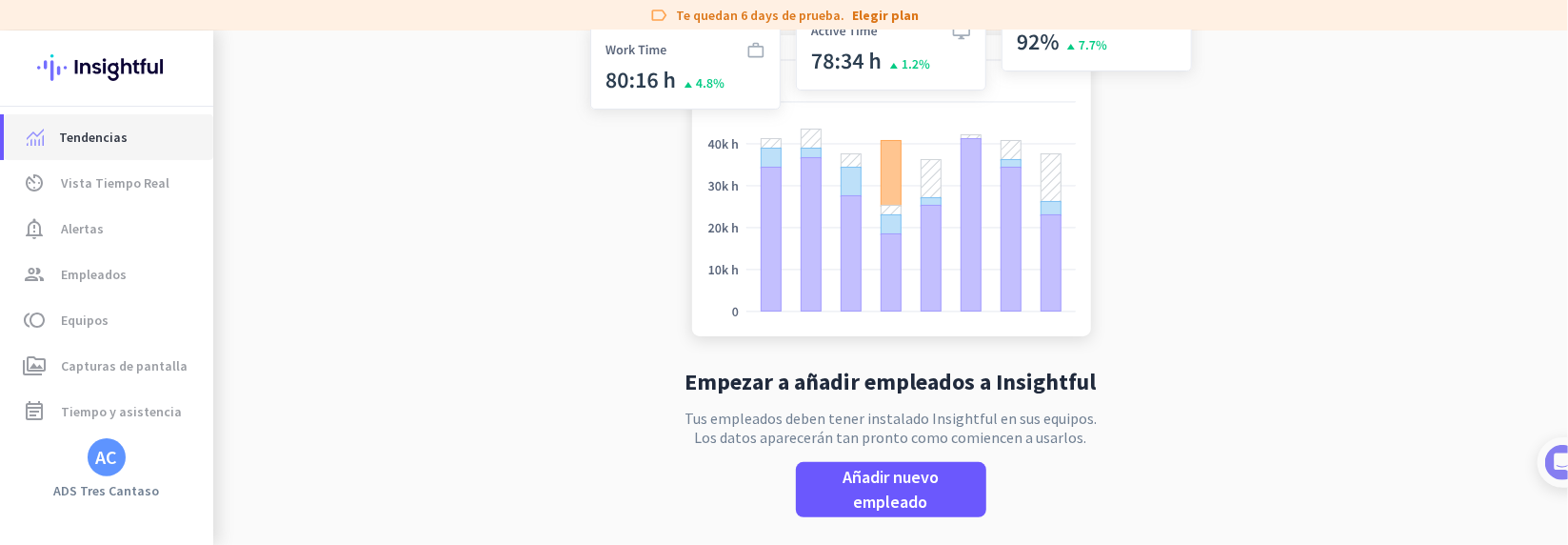 scroll, scrollTop: 56, scrollLeft: 0, axis: vertical 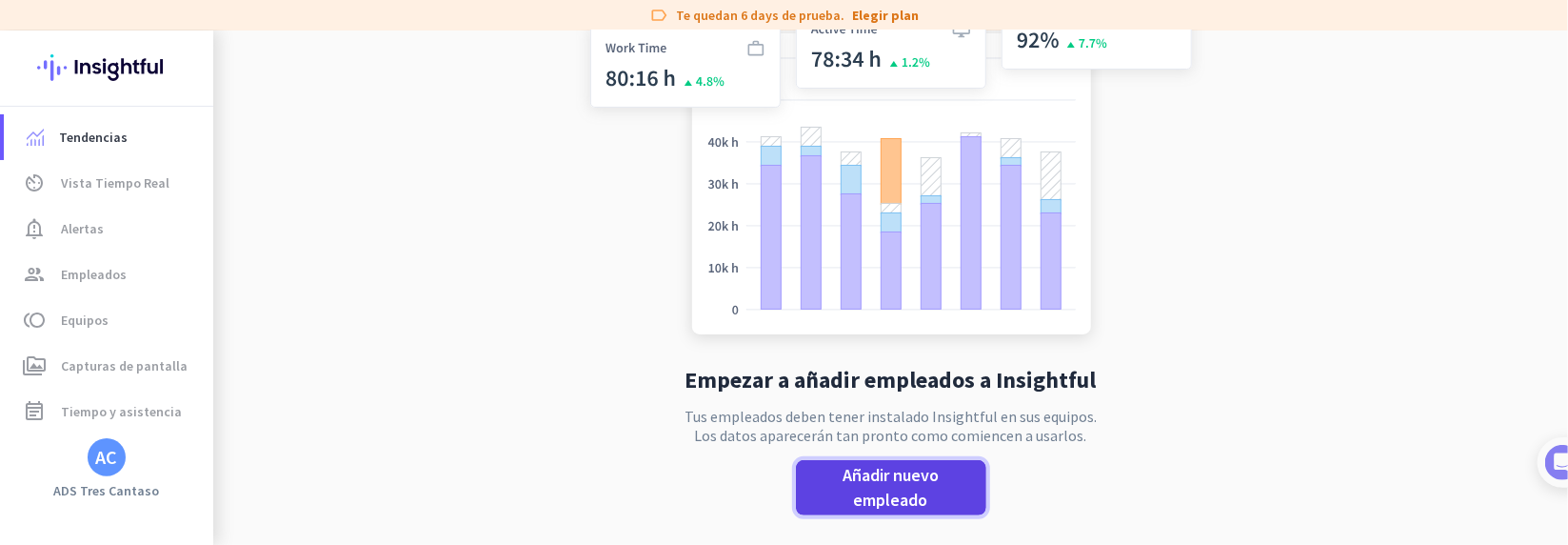 click on "Añadir nuevo empleado" 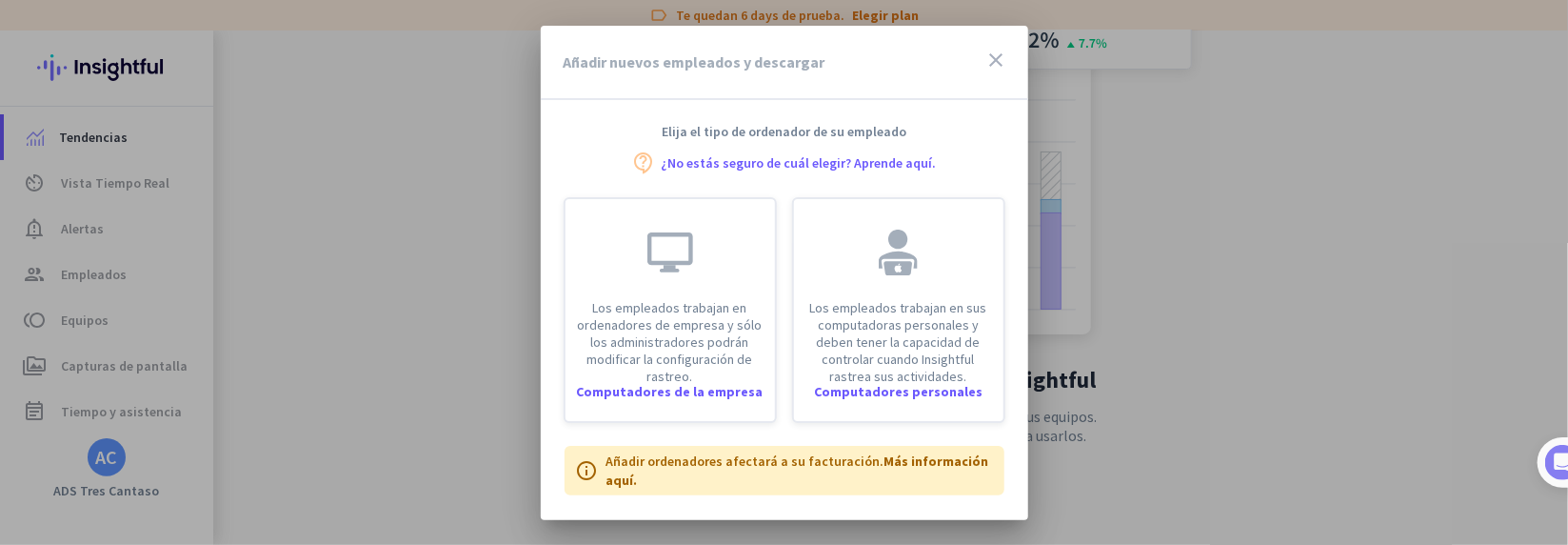 click on "close" at bounding box center [997, 60] 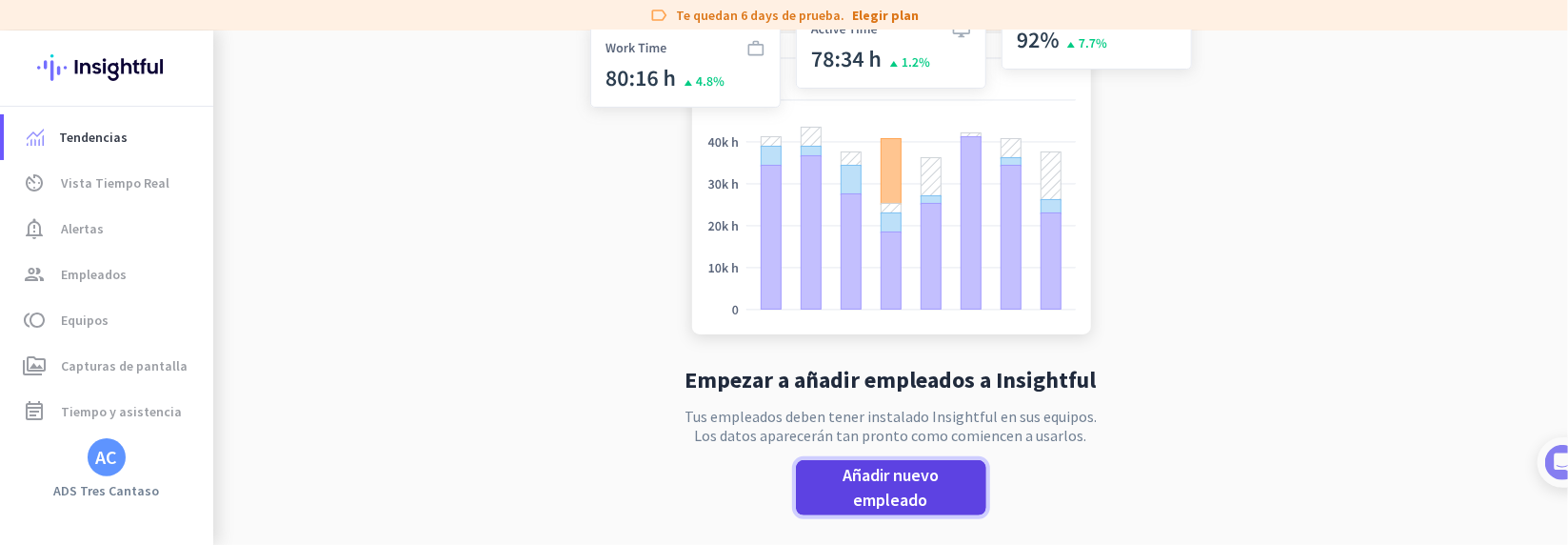 click on "Añadir nuevo empleado" 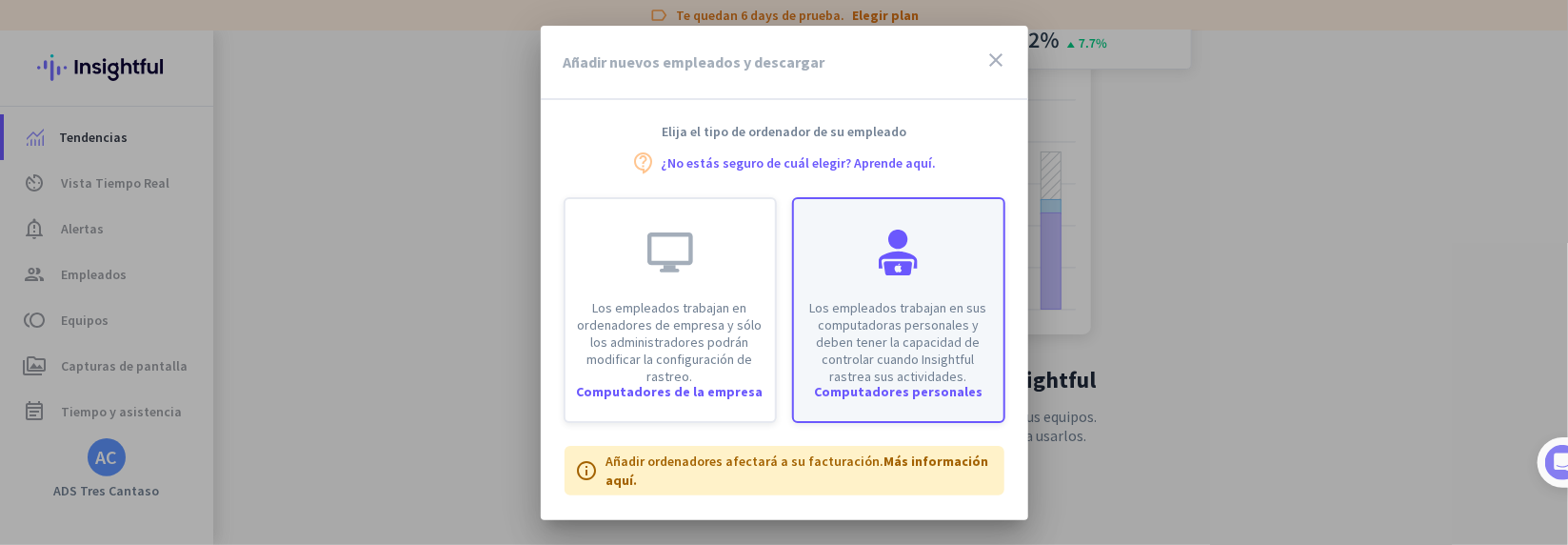 click on "Los empleados trabajan en sus computadoras personales y deben tener la capacidad de controlar cuando Insightful rastrea sus actividades." at bounding box center (899, 342) 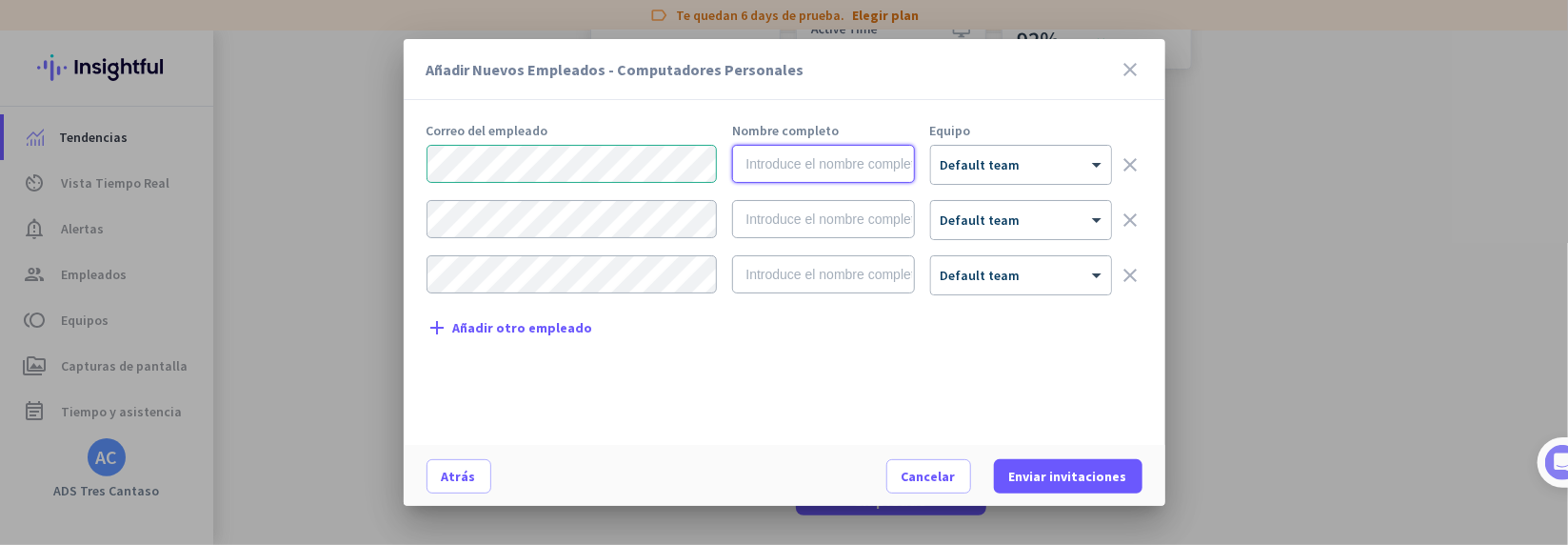 click at bounding box center [823, 164] 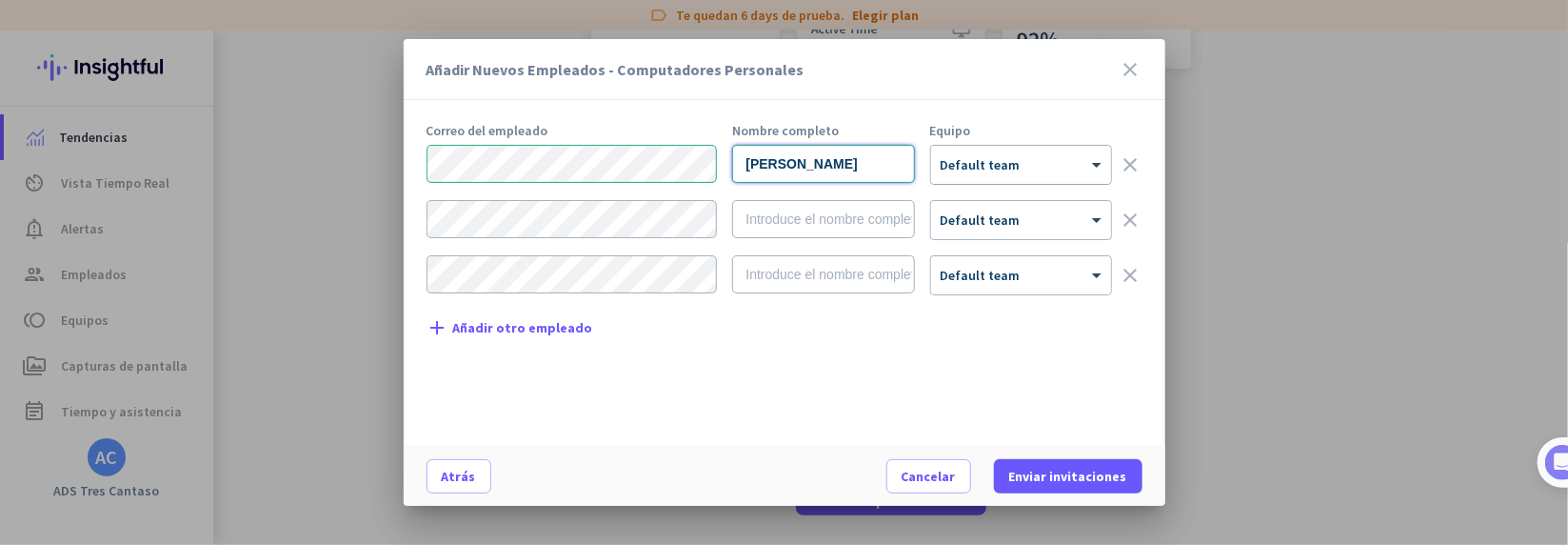 type on "[PERSON_NAME]" 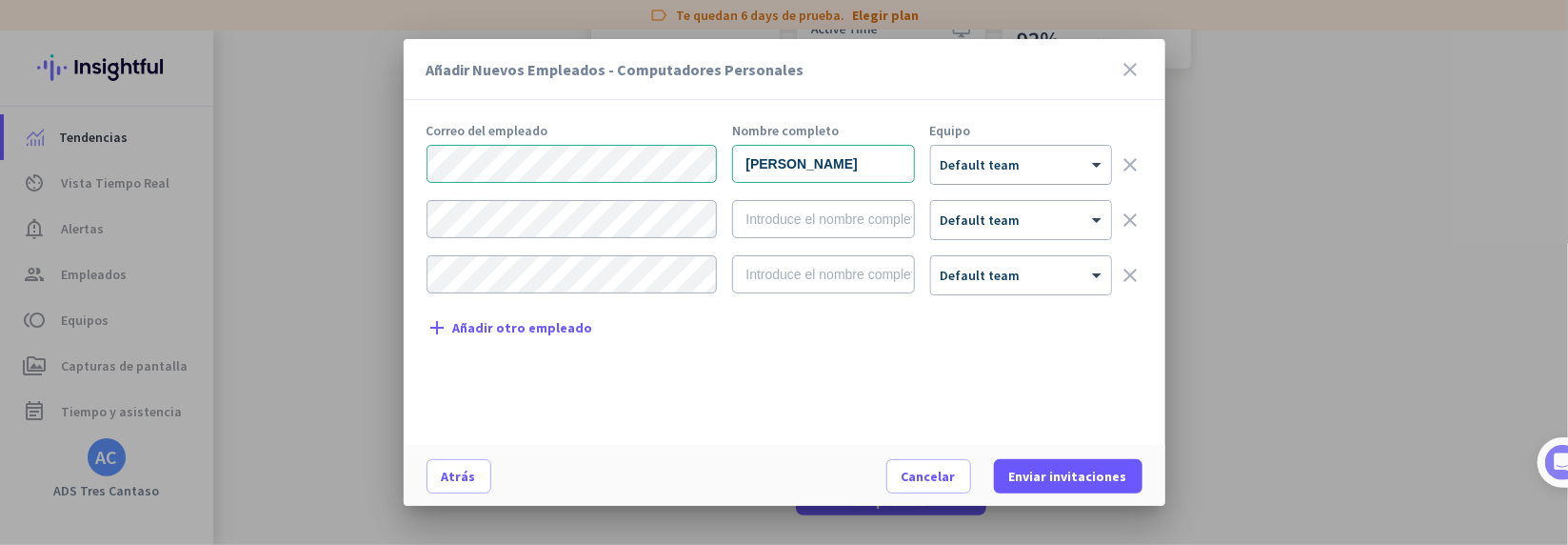 click at bounding box center [1021, 158] 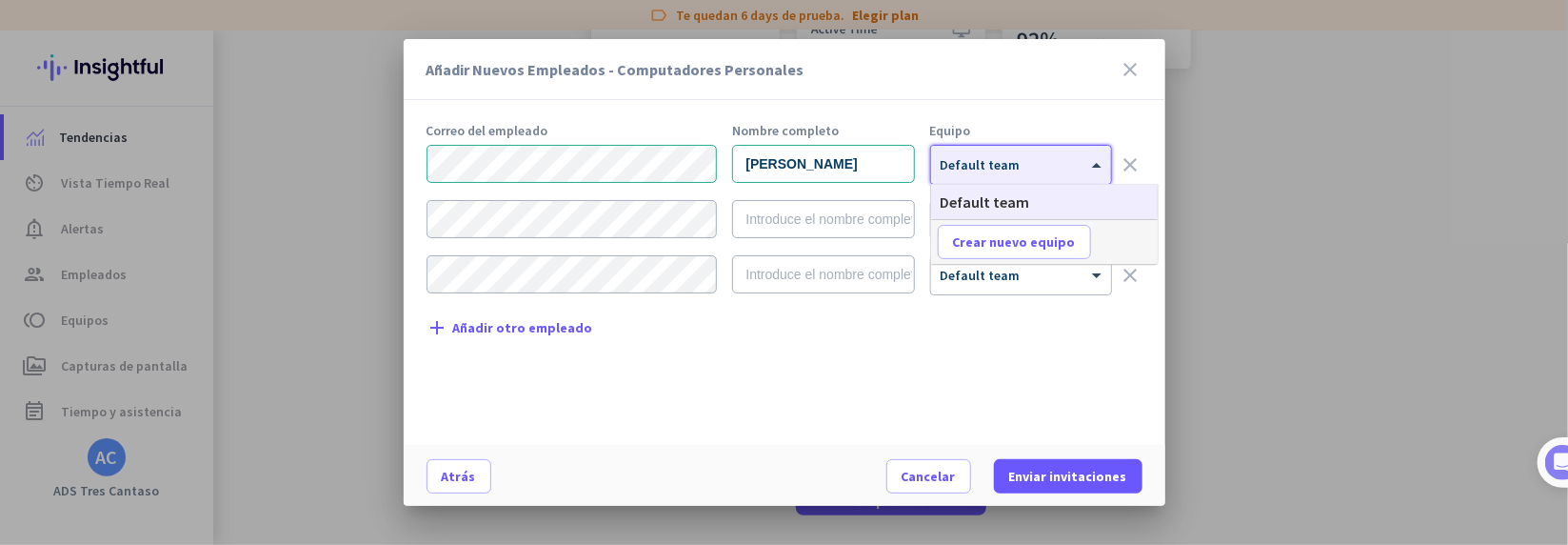click on "Default team" at bounding box center (985, 202) 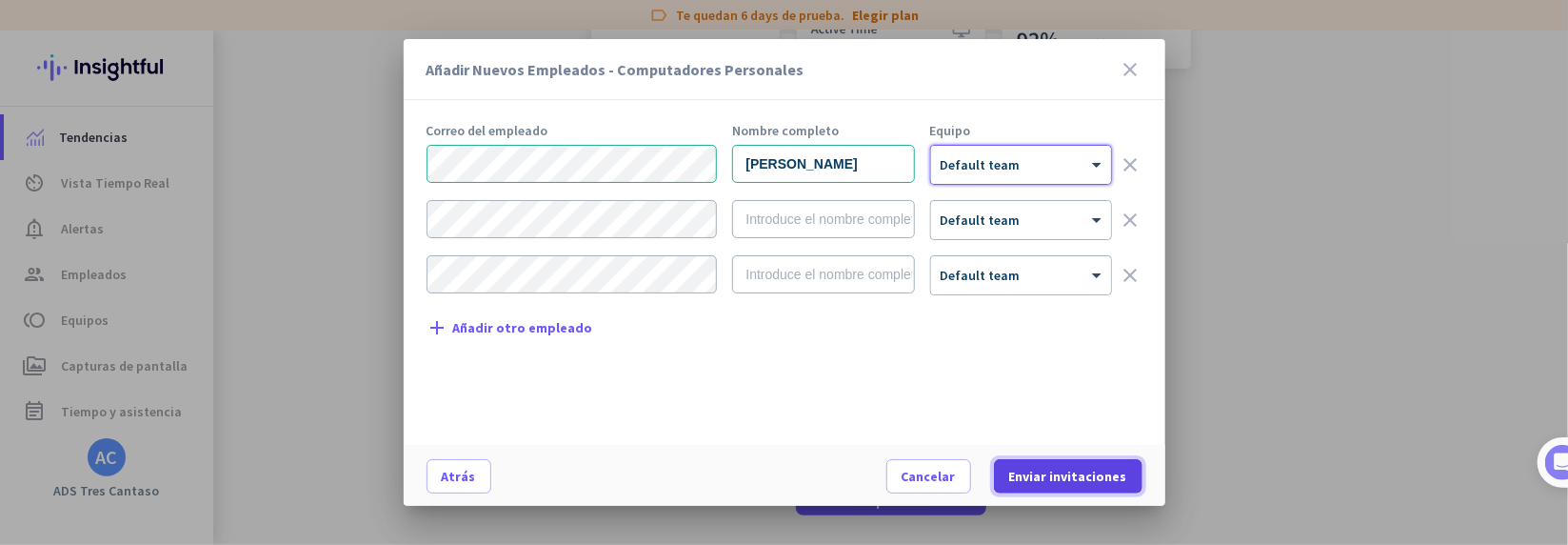 click on "Enviar invitaciones" 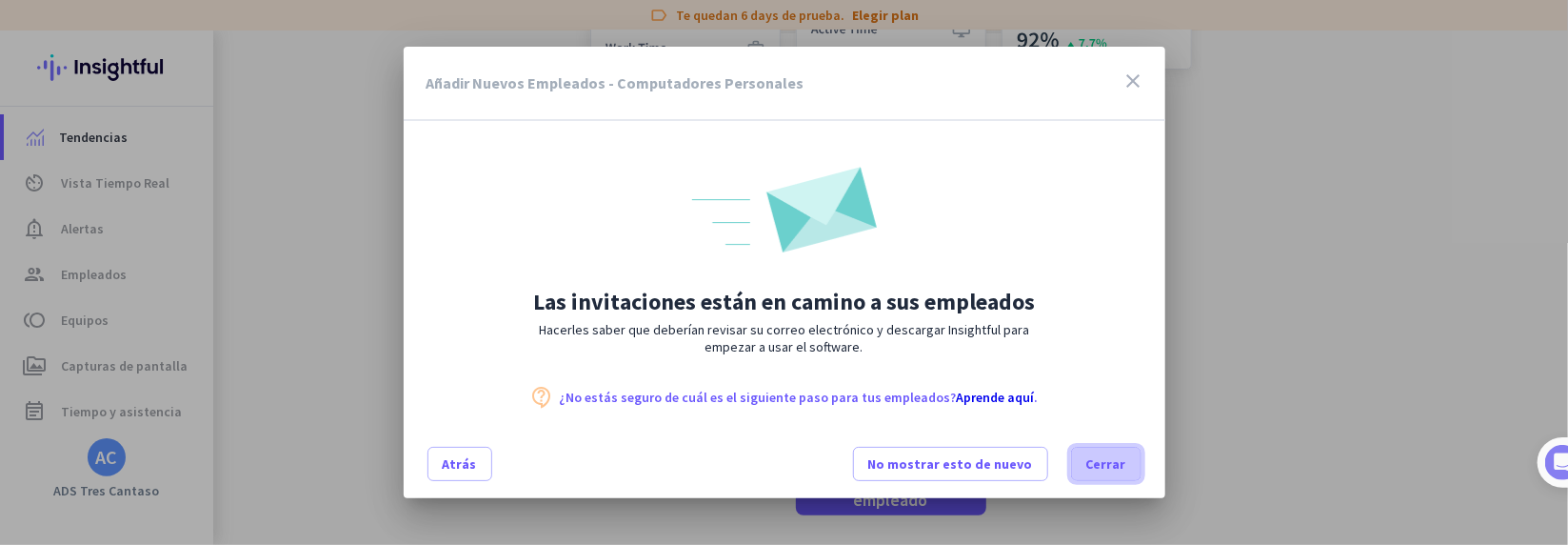 click at bounding box center (1106, 464) 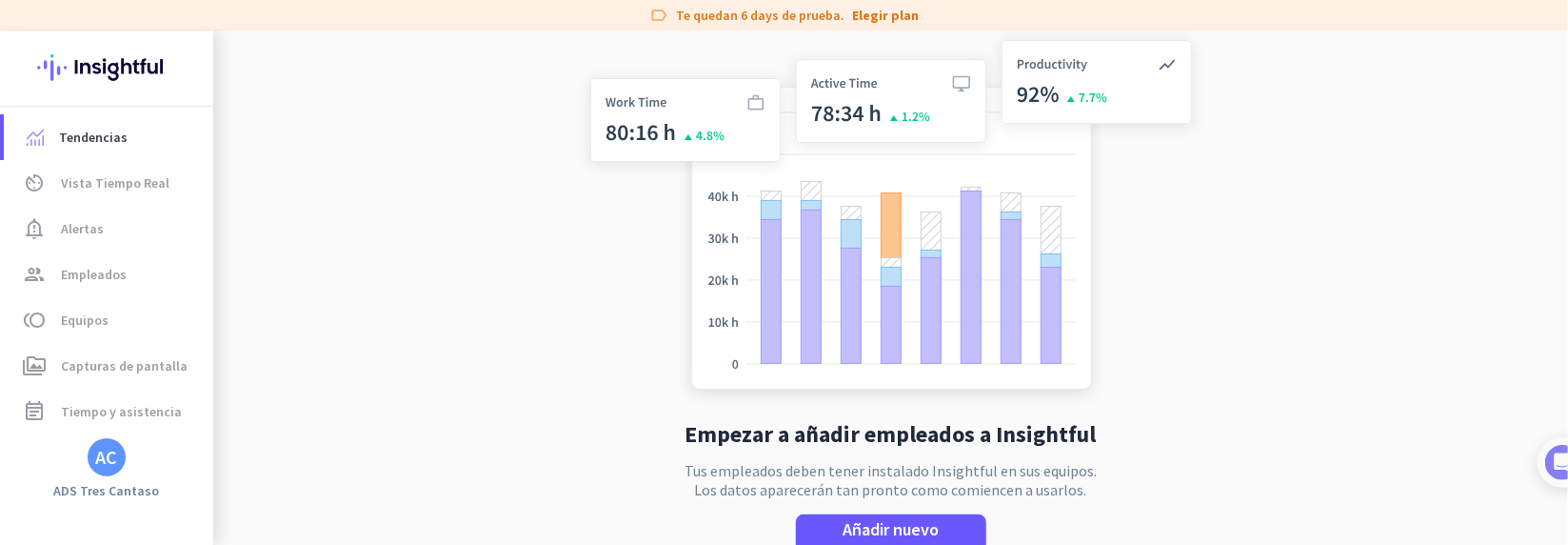 scroll, scrollTop: 0, scrollLeft: 0, axis: both 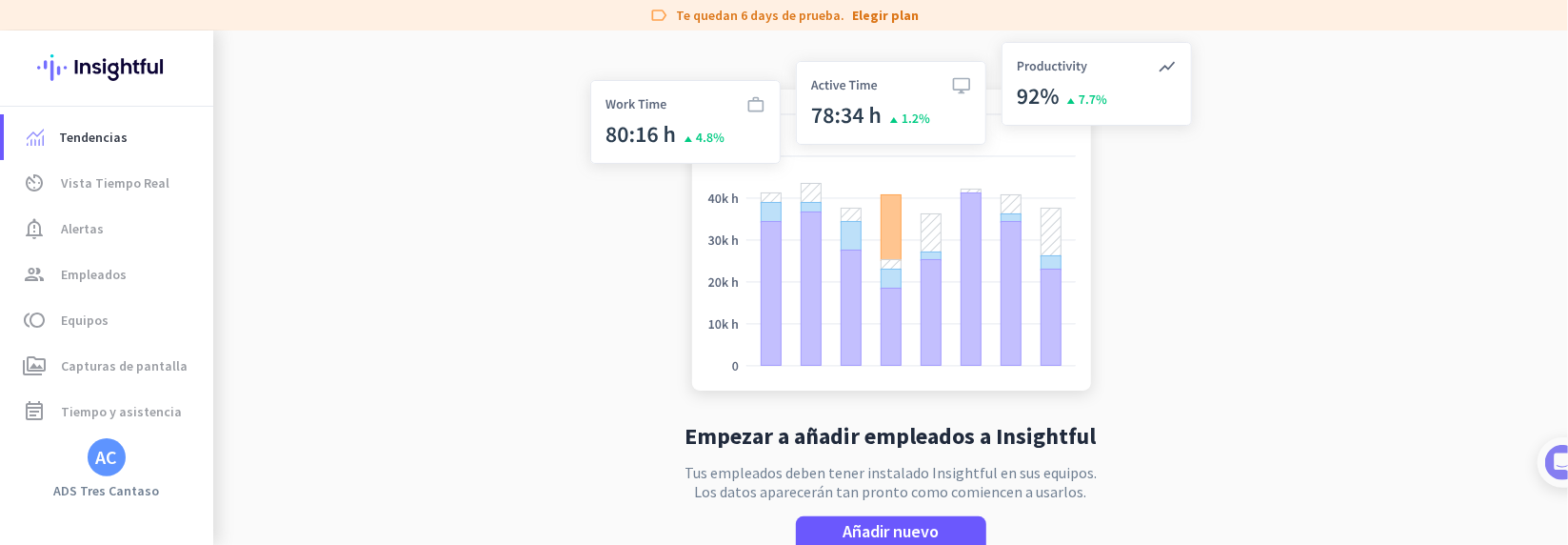 click 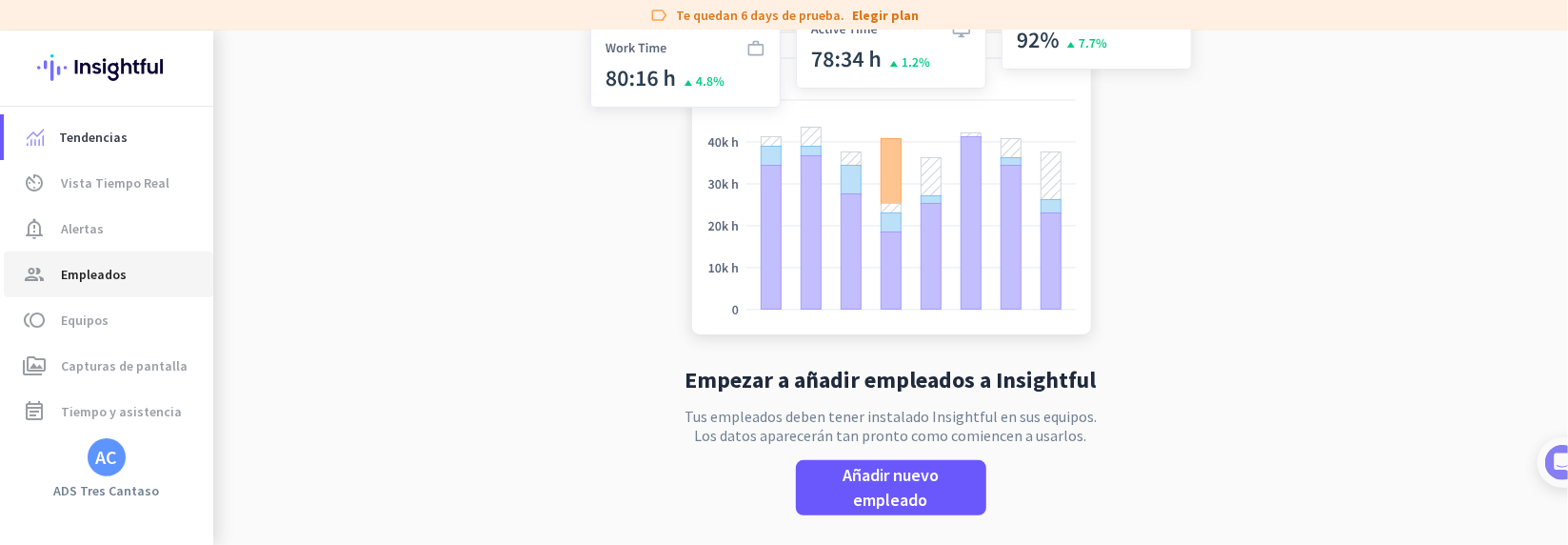 click on "Empleados" 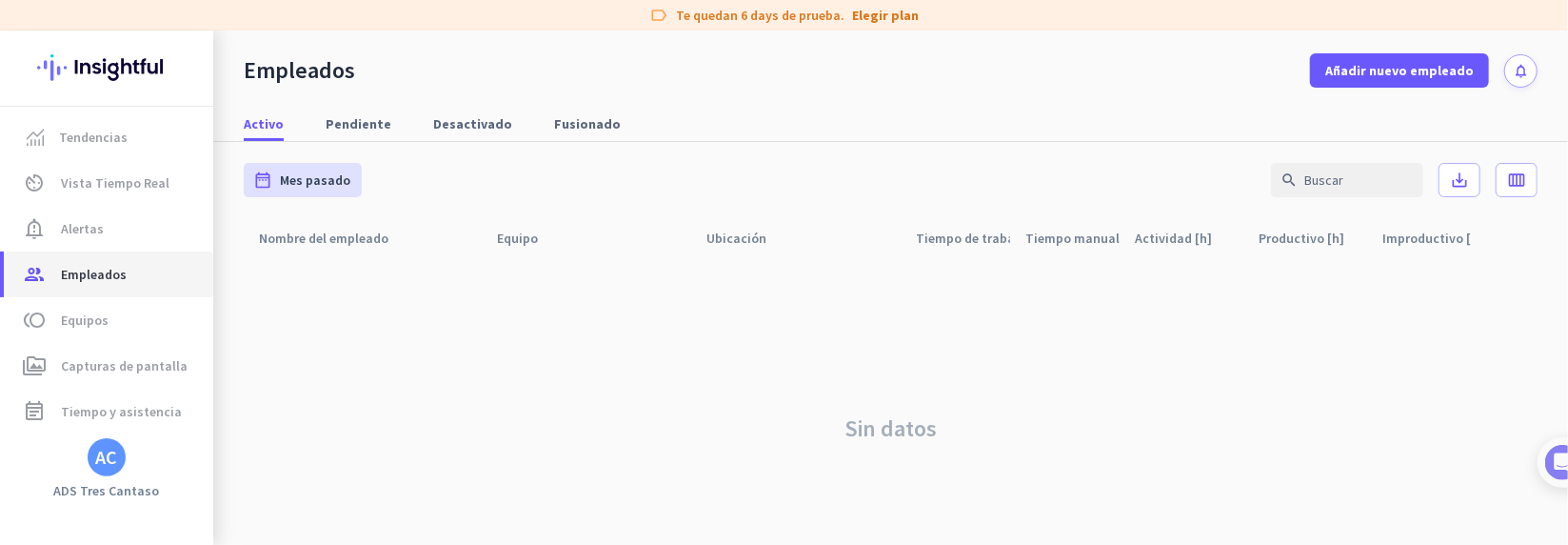 scroll, scrollTop: 0, scrollLeft: 0, axis: both 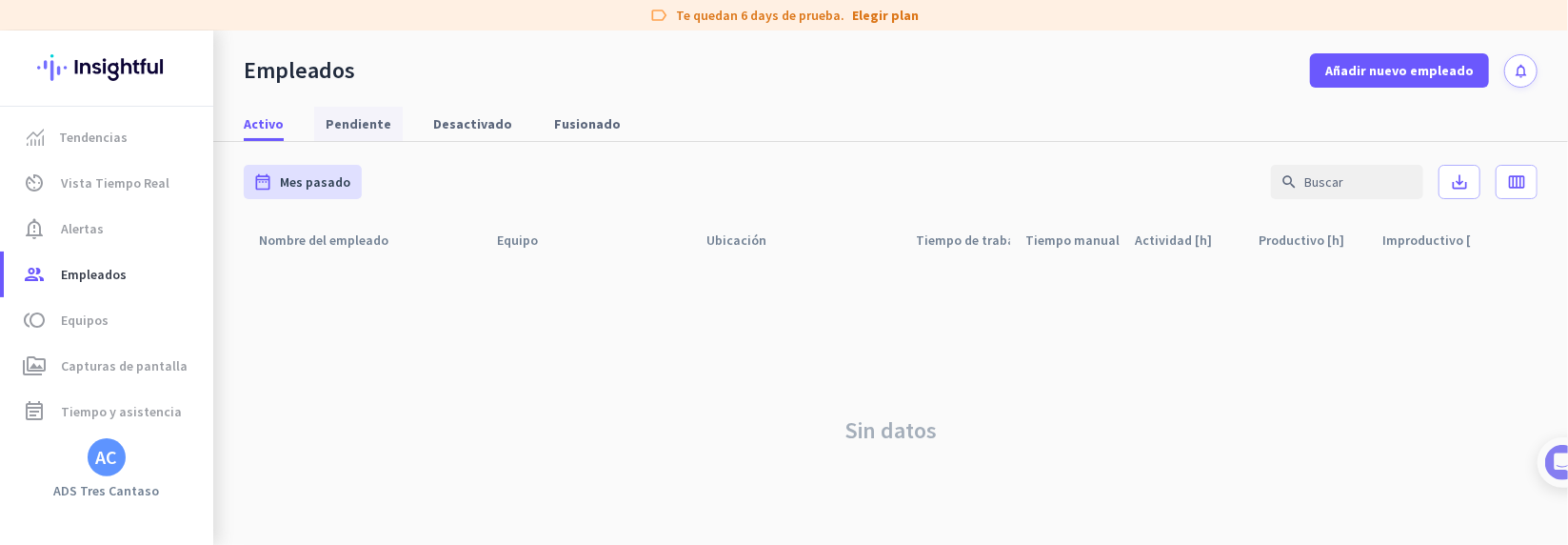 click on "Pendiente" at bounding box center [358, 124] 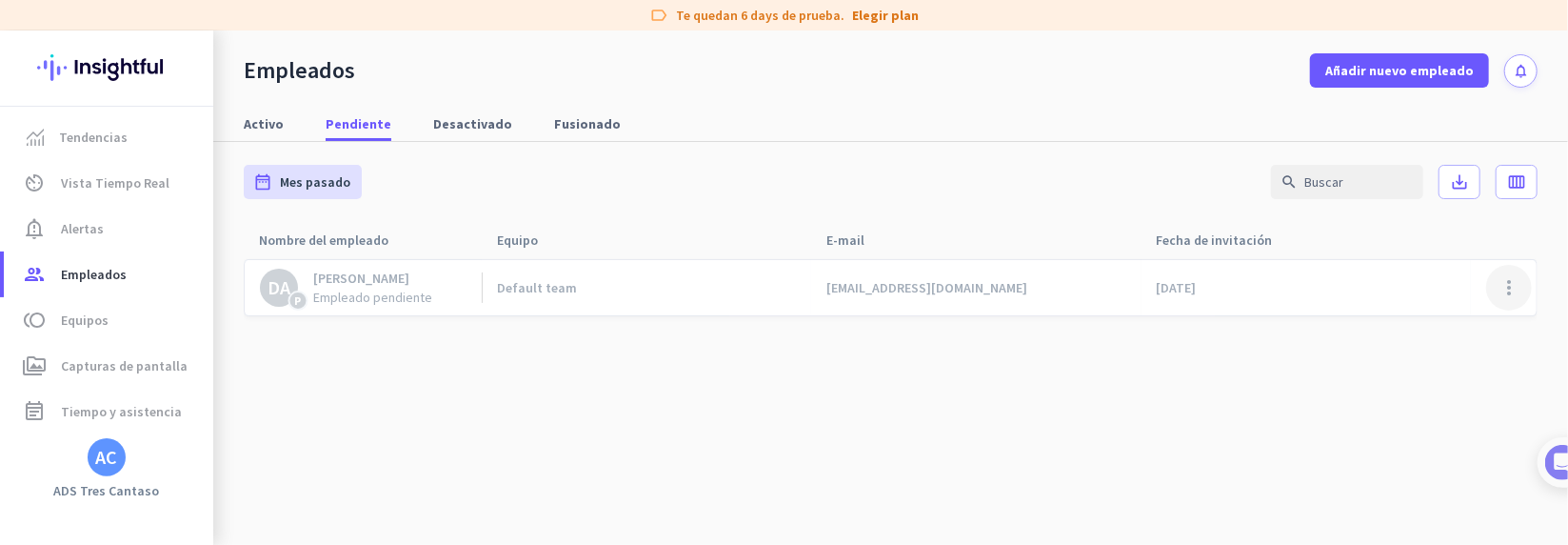 click 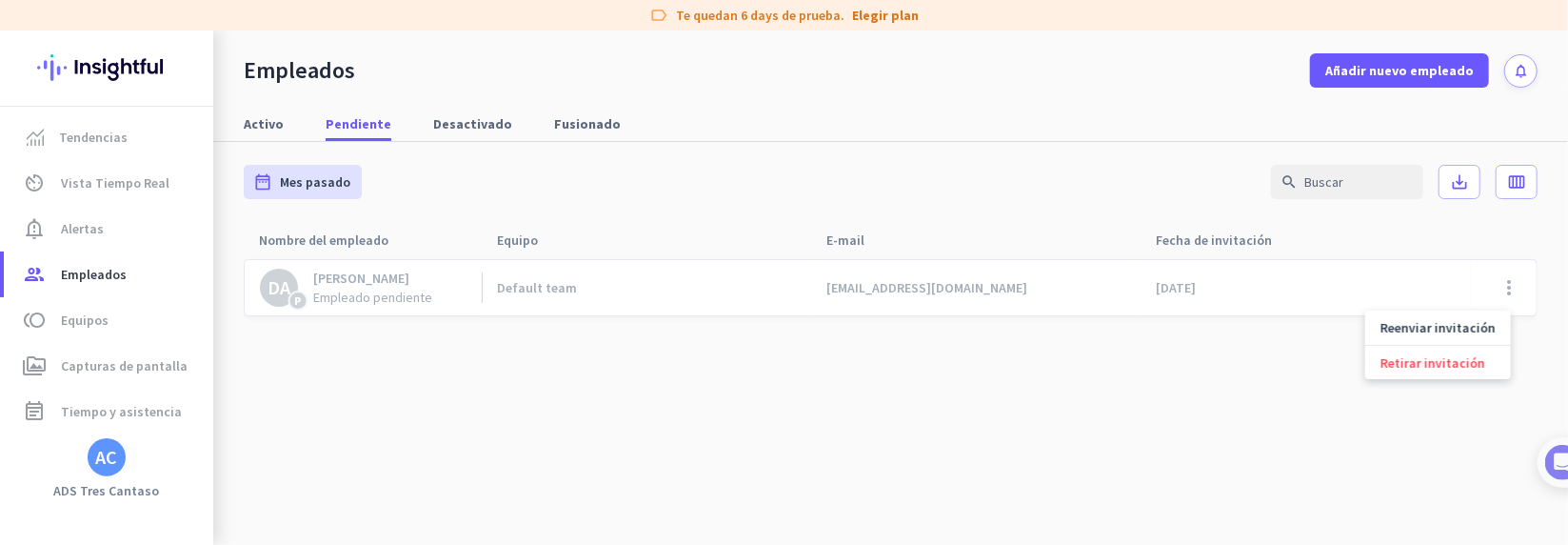 click at bounding box center (784, 272) 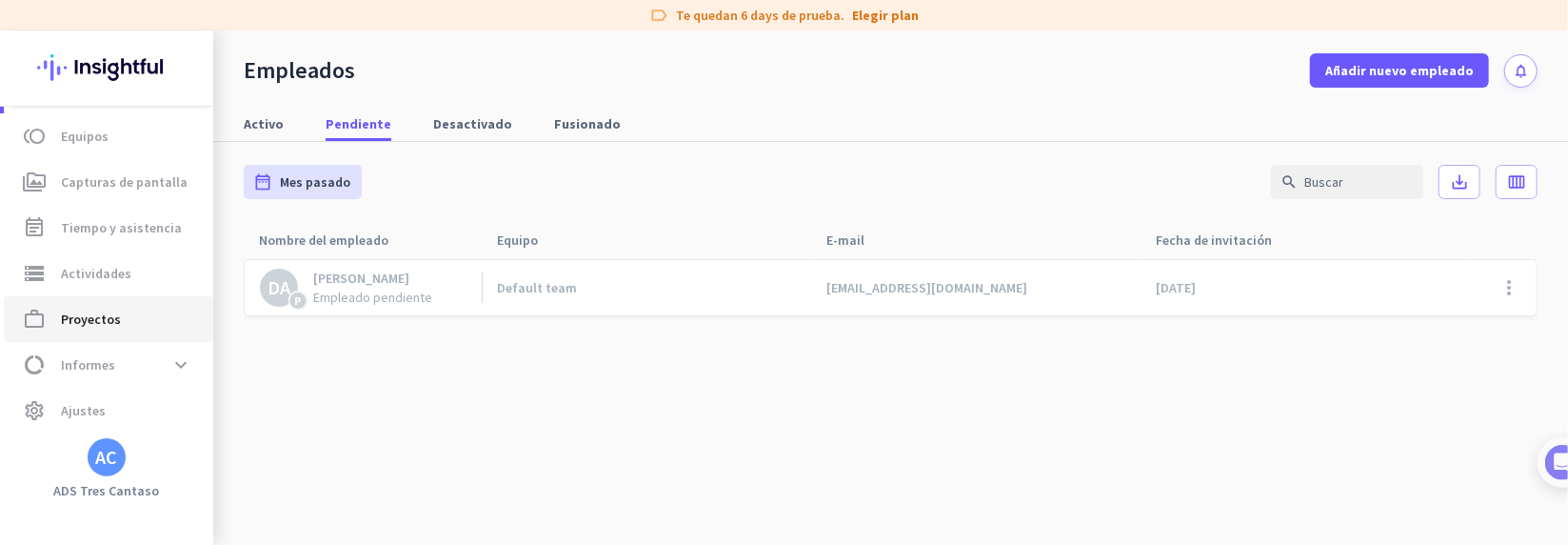 scroll, scrollTop: 187, scrollLeft: 0, axis: vertical 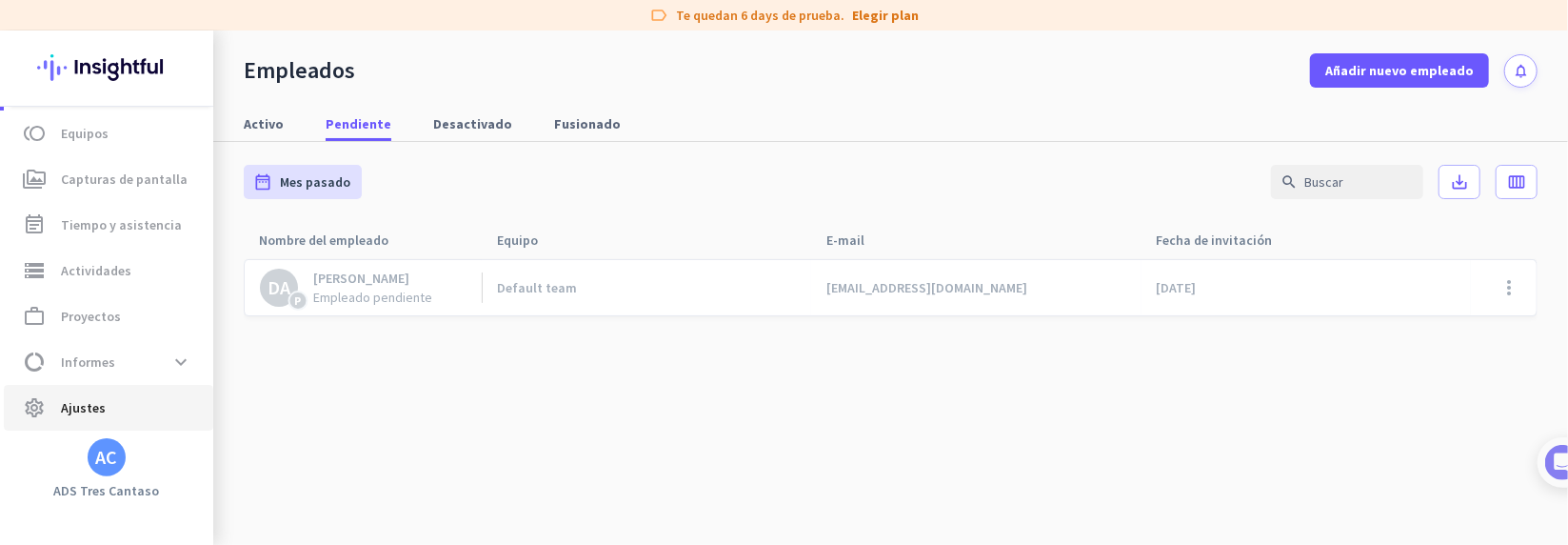 click on "settings  Ajustes" 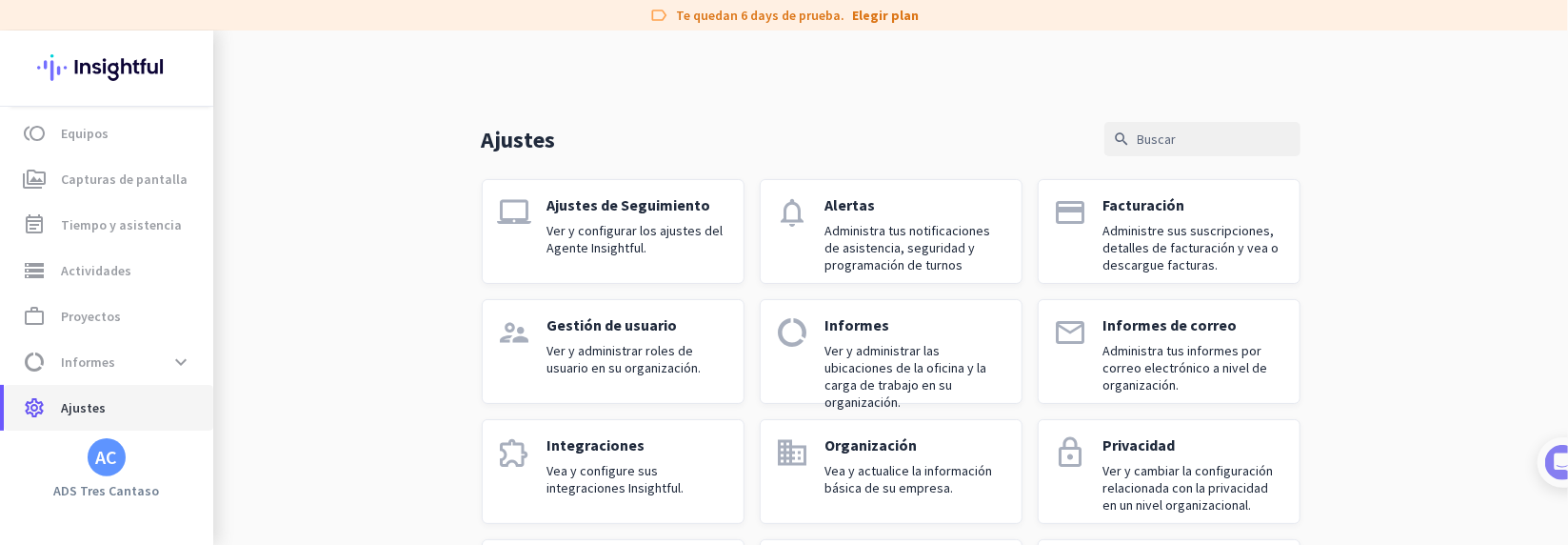 scroll, scrollTop: 0, scrollLeft: 0, axis: both 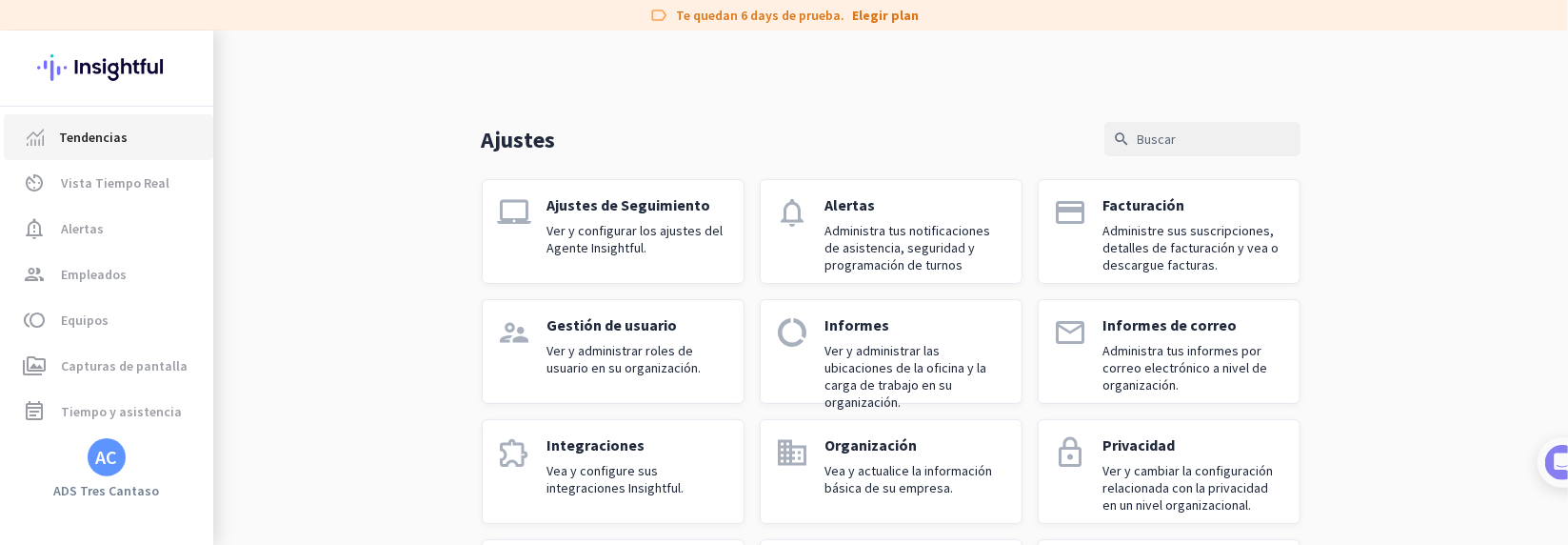 click on "Tendencias" 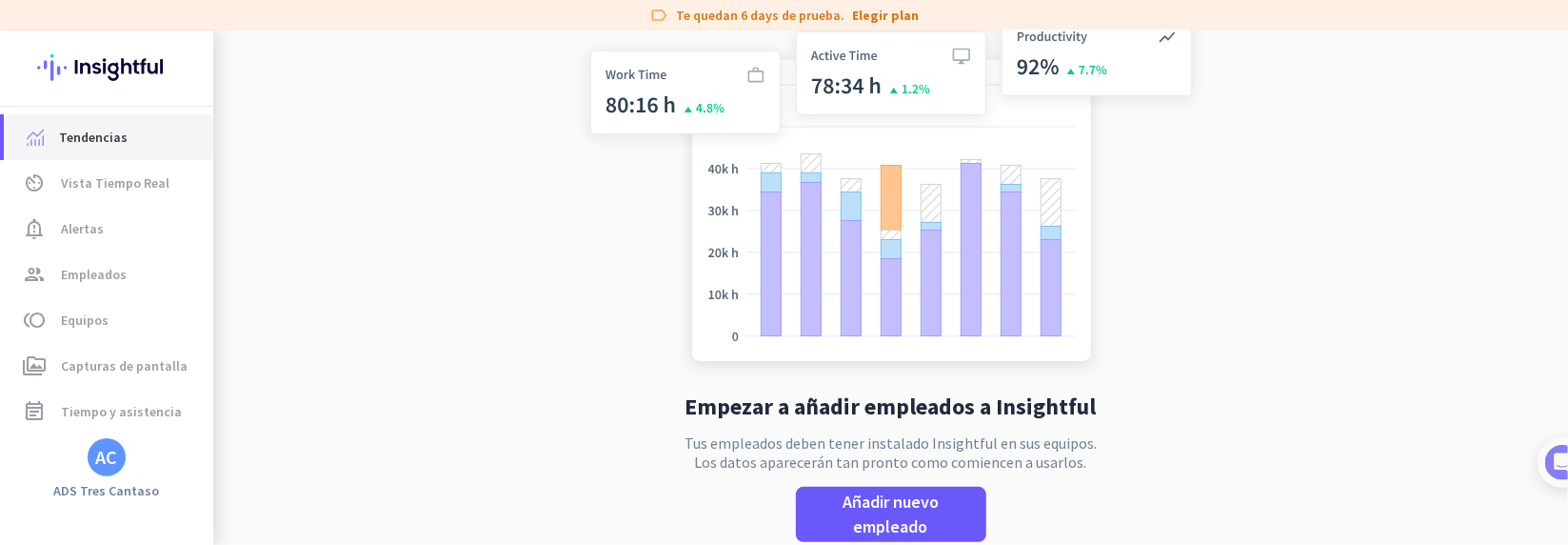 scroll, scrollTop: 56, scrollLeft: 0, axis: vertical 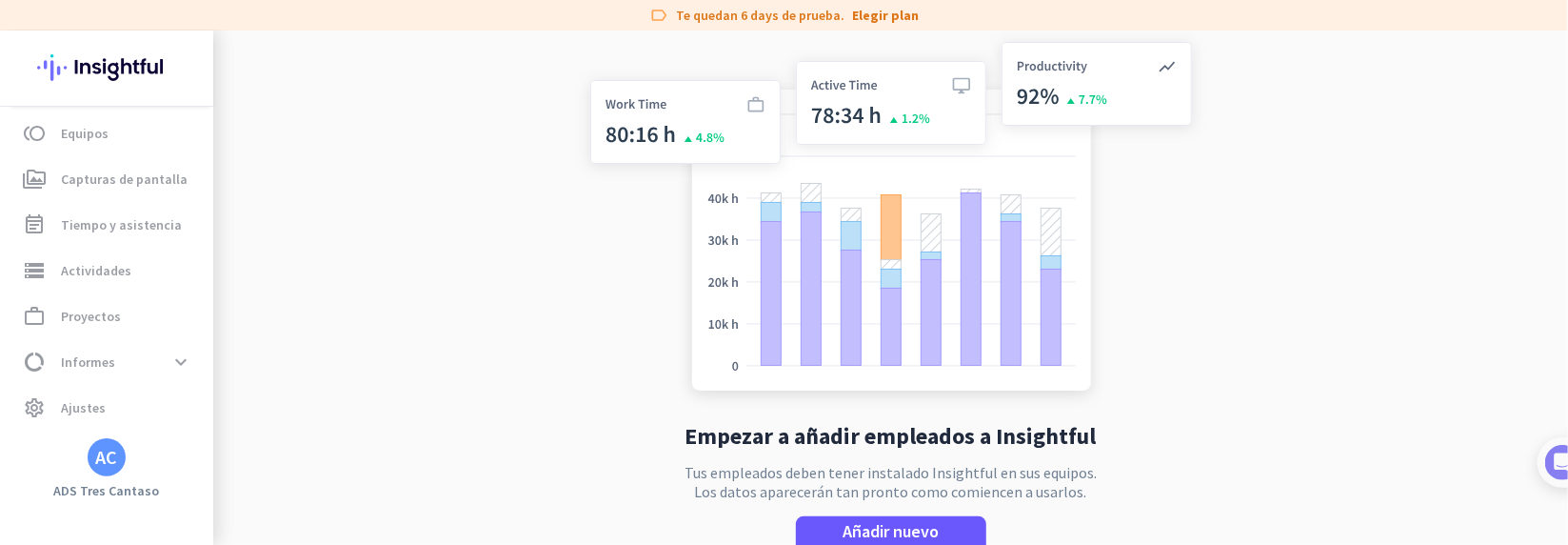 click on "AC" 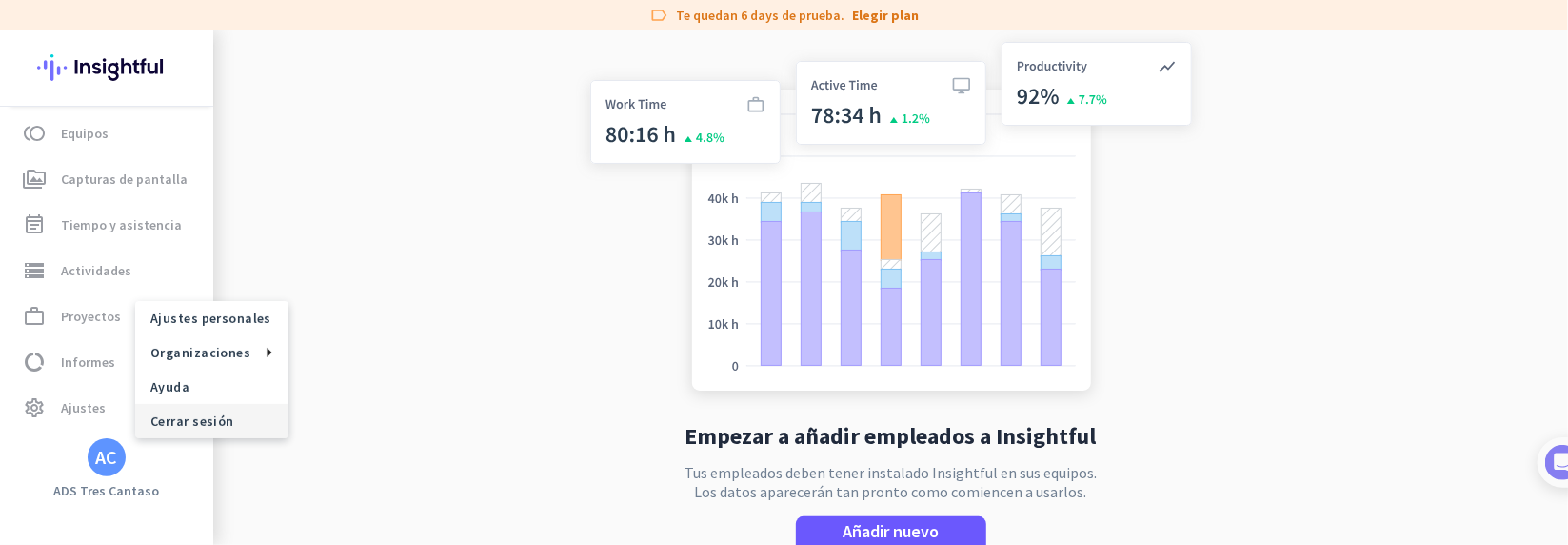 click on "Cerrar sesión" at bounding box center (211, 421) 